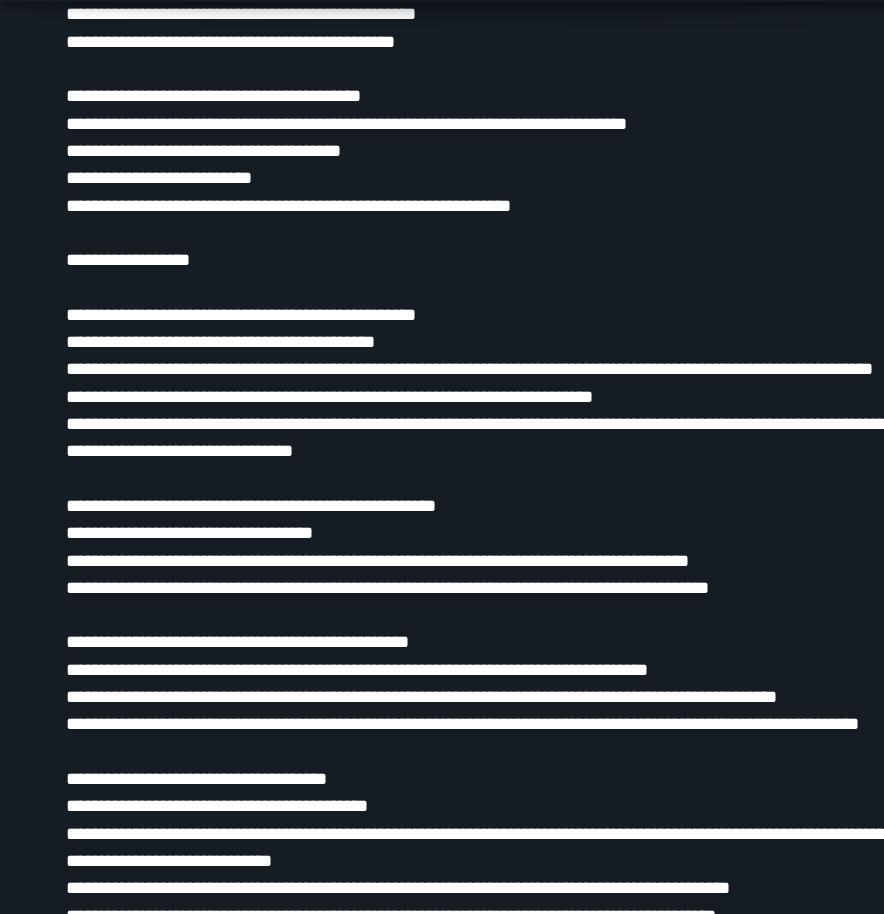 scroll, scrollTop: 0, scrollLeft: 0, axis: both 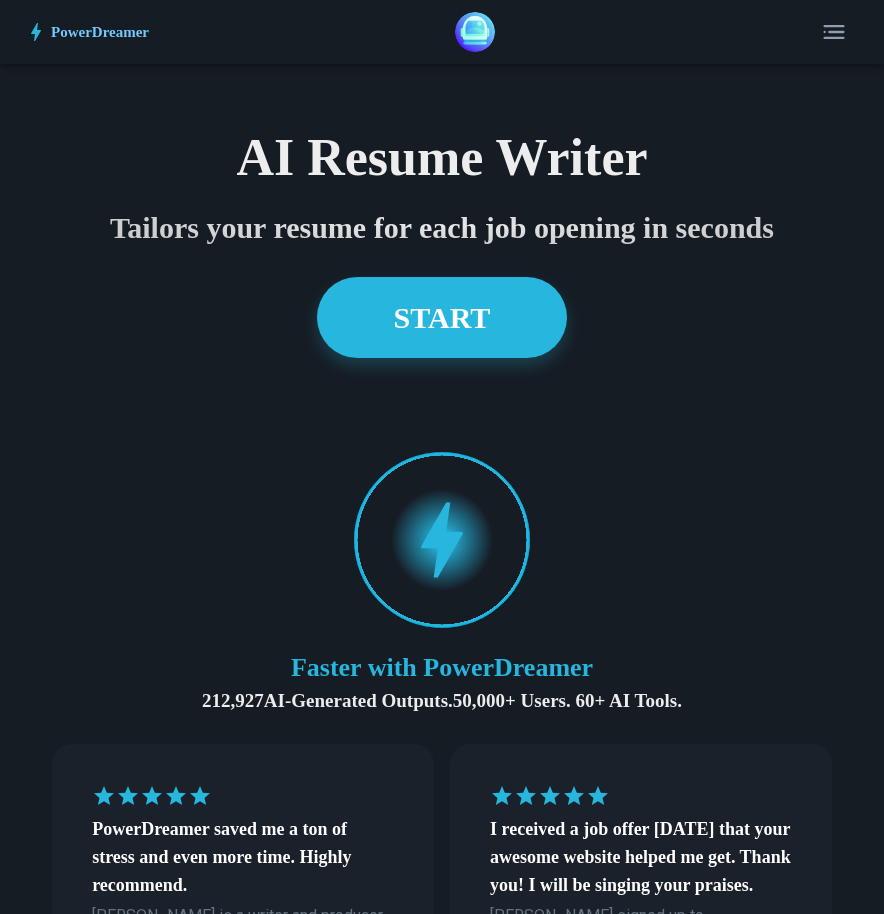 click on "PowerDreamer" at bounding box center [100, 32] 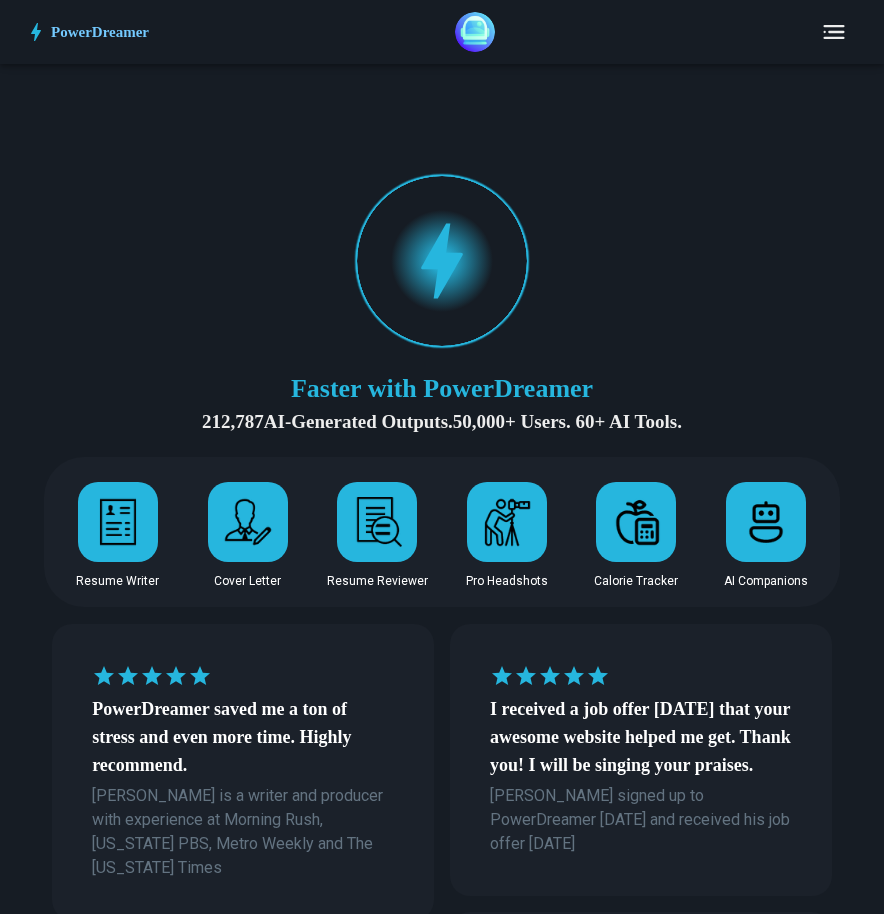 click at bounding box center (248, 522) 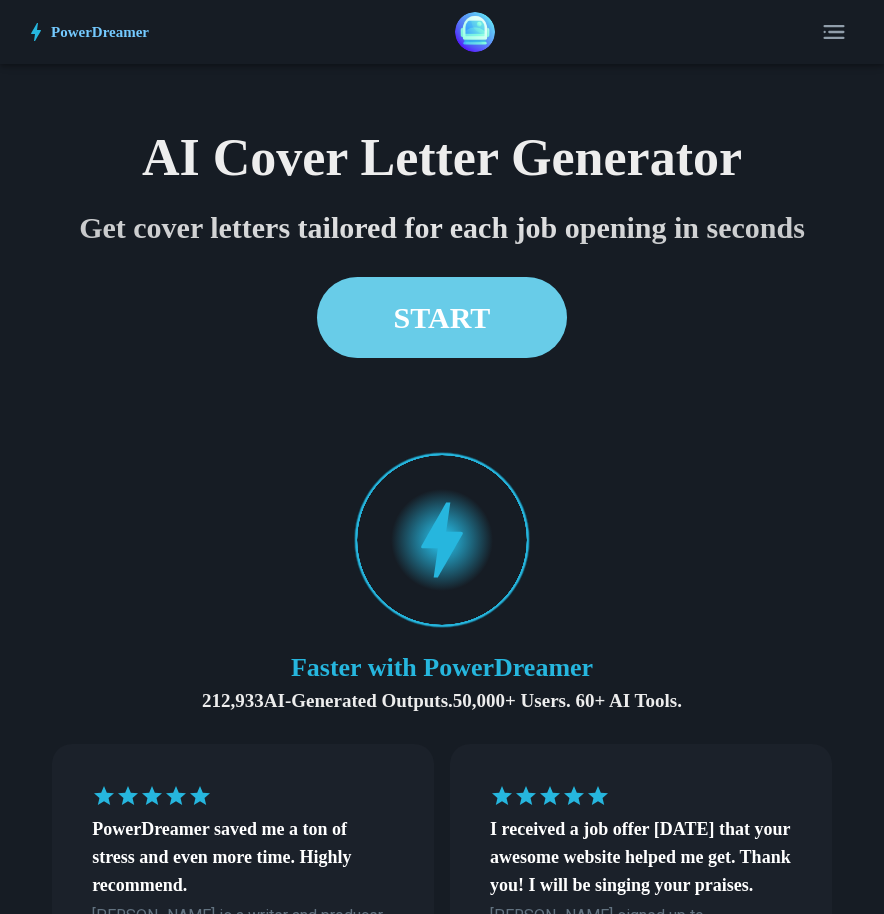 click on "START" at bounding box center (442, 317) 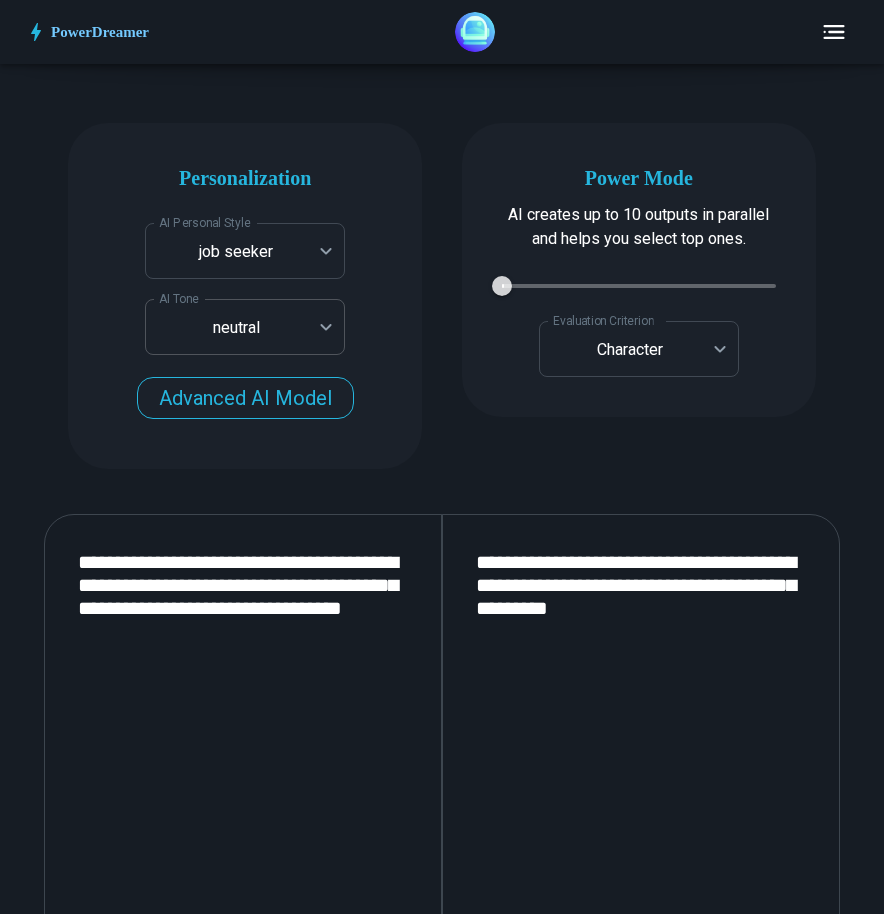 click on "PowerDreamer AI Cover Letter Generator Get cover letters tailored for each job opening in seconds START Faster with PowerDreamer 212,936  AI-Generated Outputs.  50,000+ Users. 60+ AI Tools. PowerDreamer saved me a ton of stress and even more time. Highly recommend. [PERSON_NAME] is a writer and producer with experience at Morning Rush, [US_STATE] PBS, Metro Weekly and The [US_STATE] Times I received a job offer [DATE] that your awesome website helped me get. Thank you! I will be singing your praises. [PERSON_NAME] signed up to PowerDreamer [DATE] and received his job offer [DATE] Absolutely love this program!! I'm usually hesitant to pay for anything without being able to try it for free first. However, I was desperate to get resume writing help and this program far exceeded my expectations! I have been telling anyone I know looking for a job to try it. [PERSON_NAME] [PERSON_NAME], Product Manager in E-Commerce [PERSON_NAME] [PERSON_NAME] Made the job hunting process so easy! [PERSON_NAME] Personalization AI Voice" at bounding box center (442, 1894) 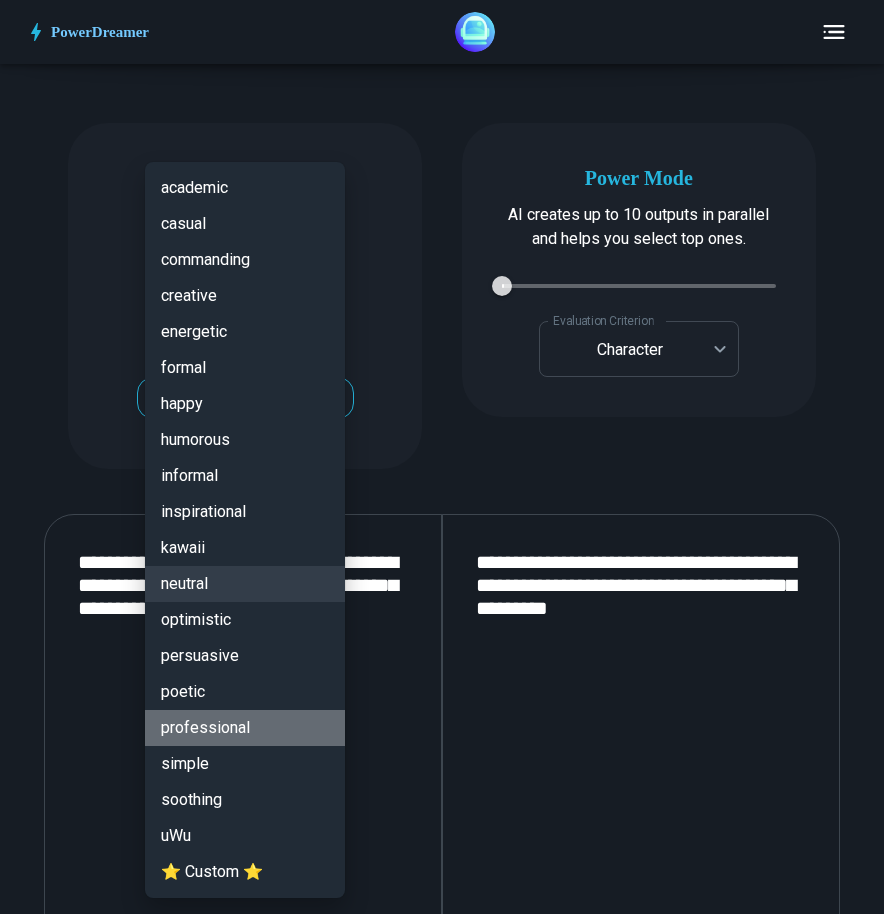 click on "professional" at bounding box center (245, 728) 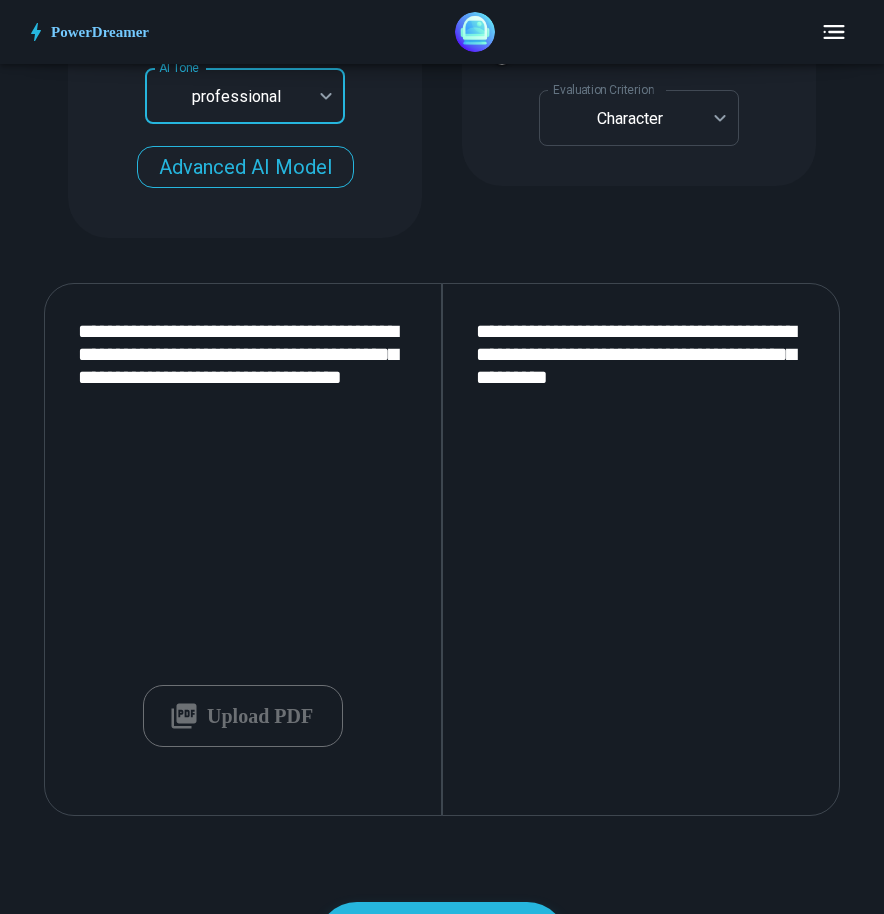 scroll, scrollTop: 2808, scrollLeft: 0, axis: vertical 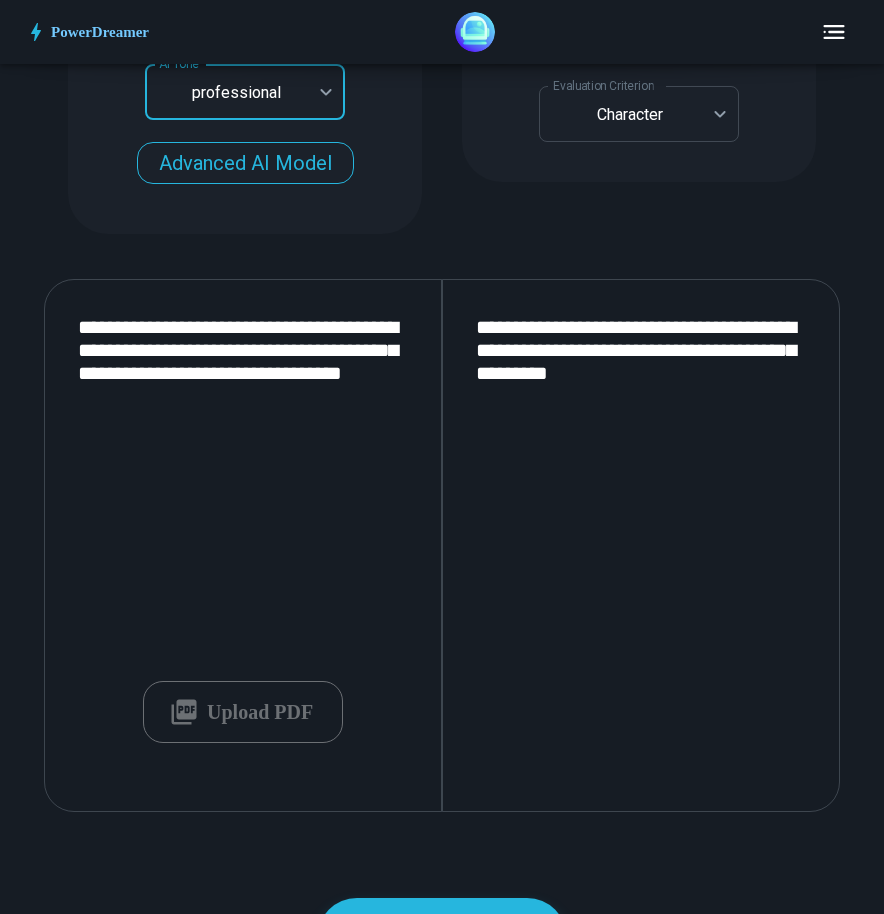 click on "**********" at bounding box center [243, 546] 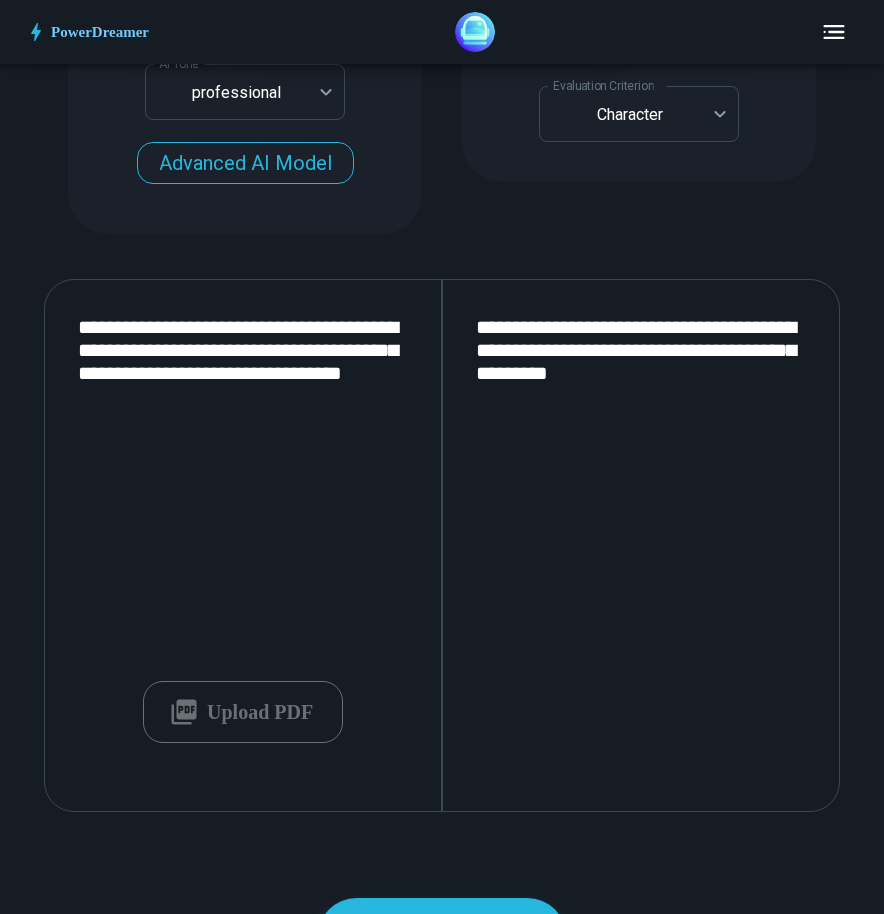 click on "Upload PDF" at bounding box center (243, 712) 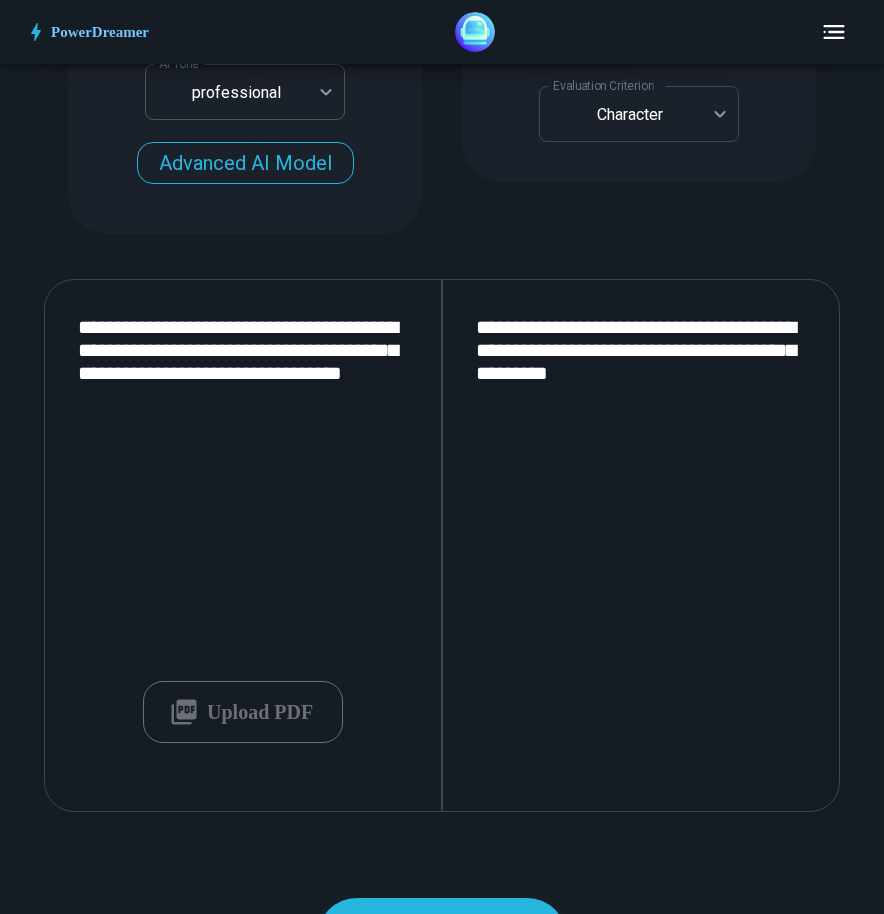 type on "**********" 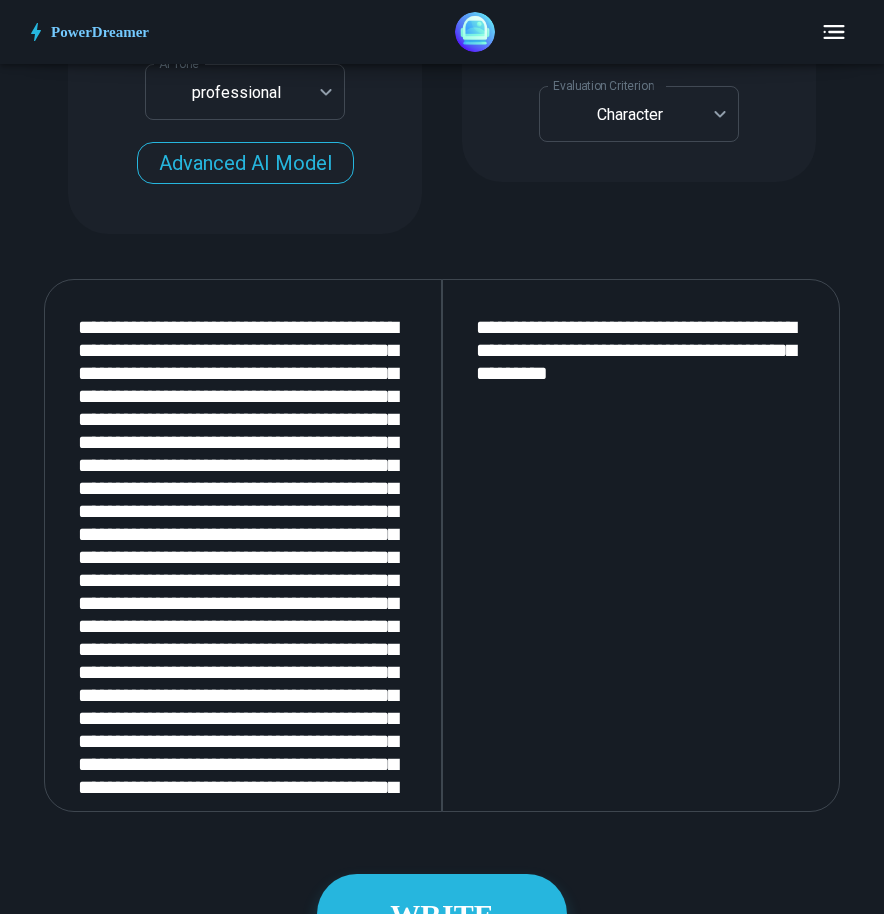 click on "**********" at bounding box center [641, 546] 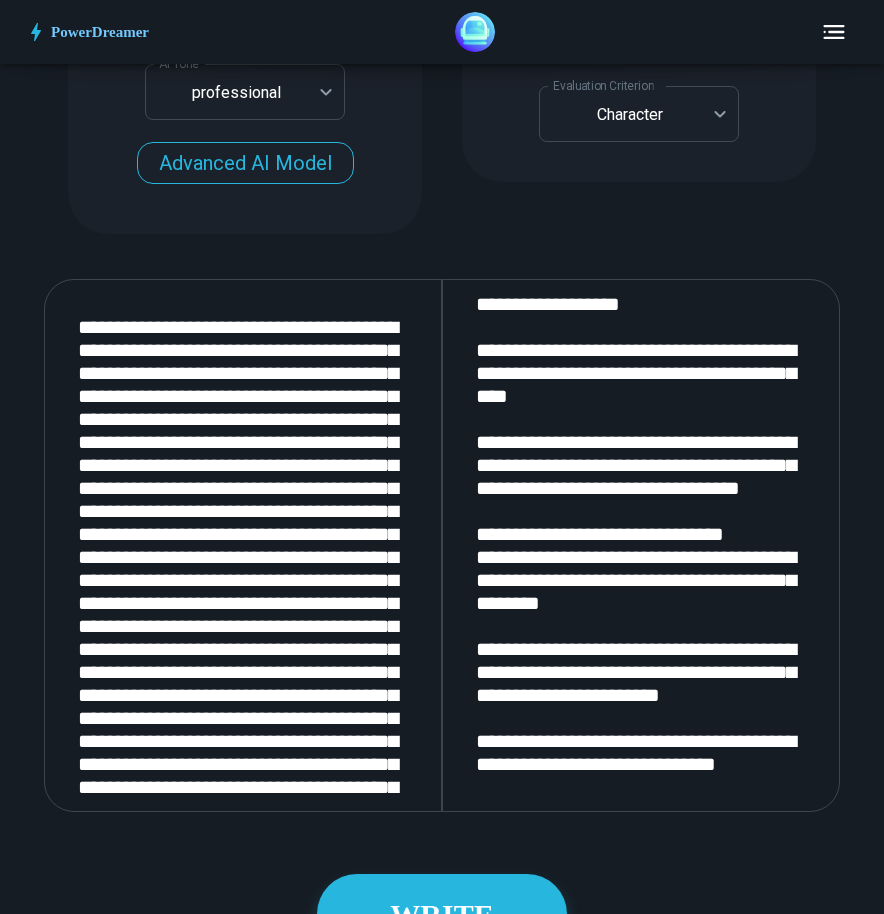 scroll, scrollTop: 1495, scrollLeft: 0, axis: vertical 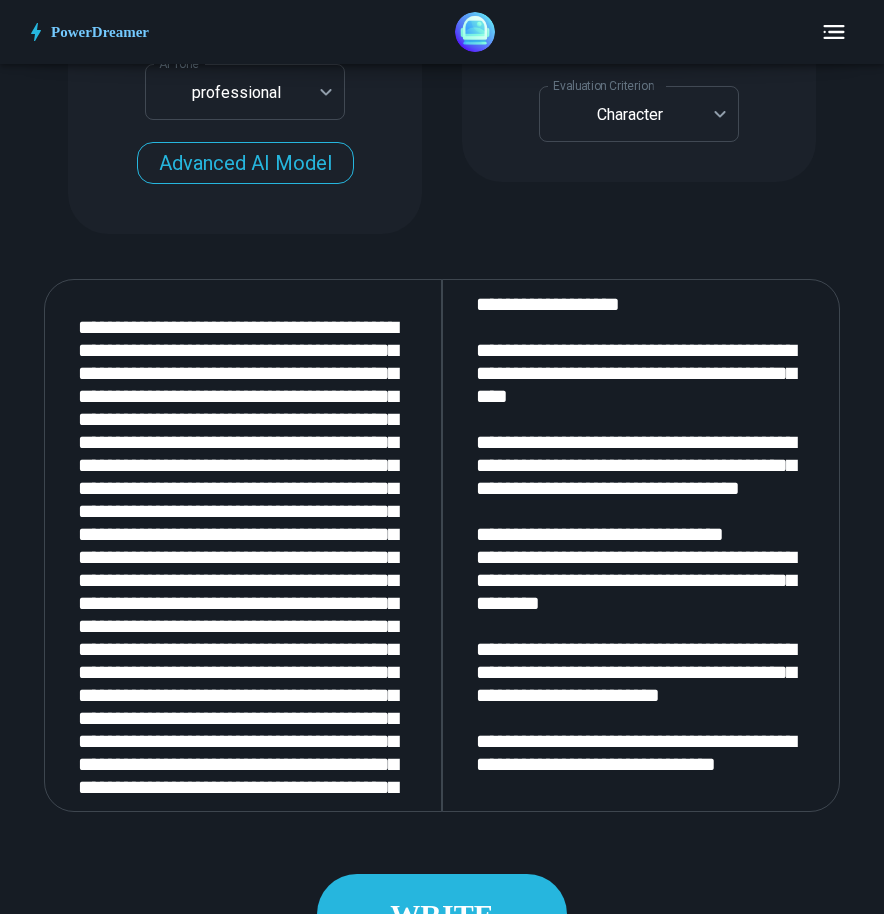 type on "**********" 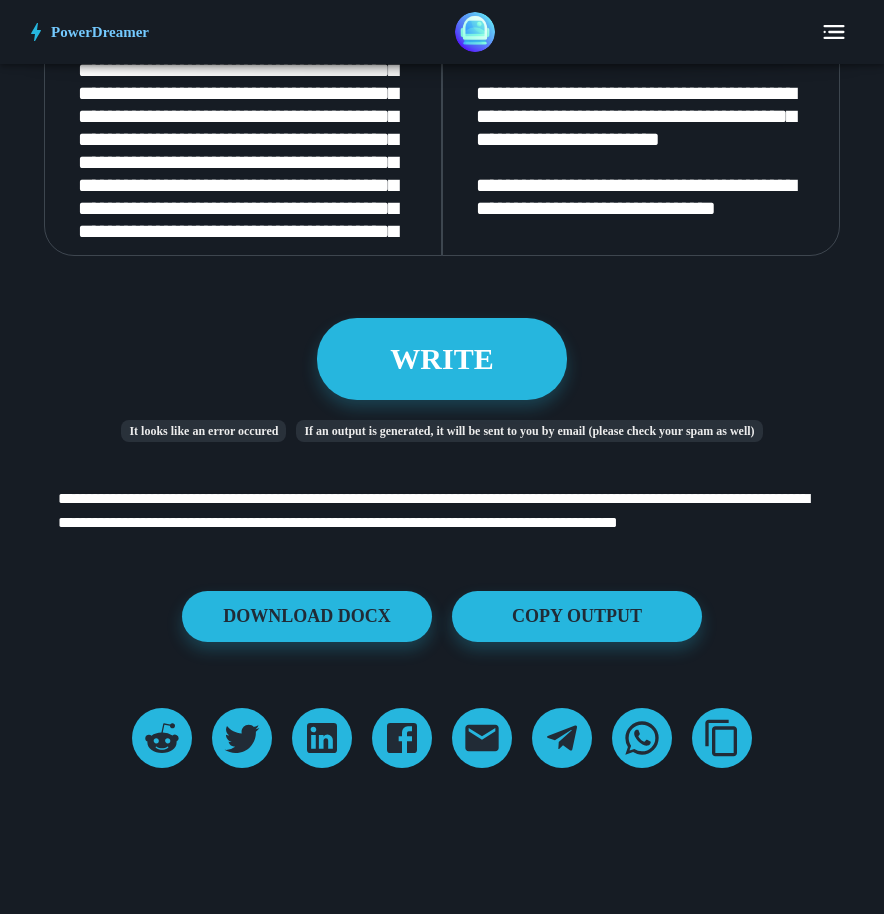 scroll, scrollTop: 3404, scrollLeft: 0, axis: vertical 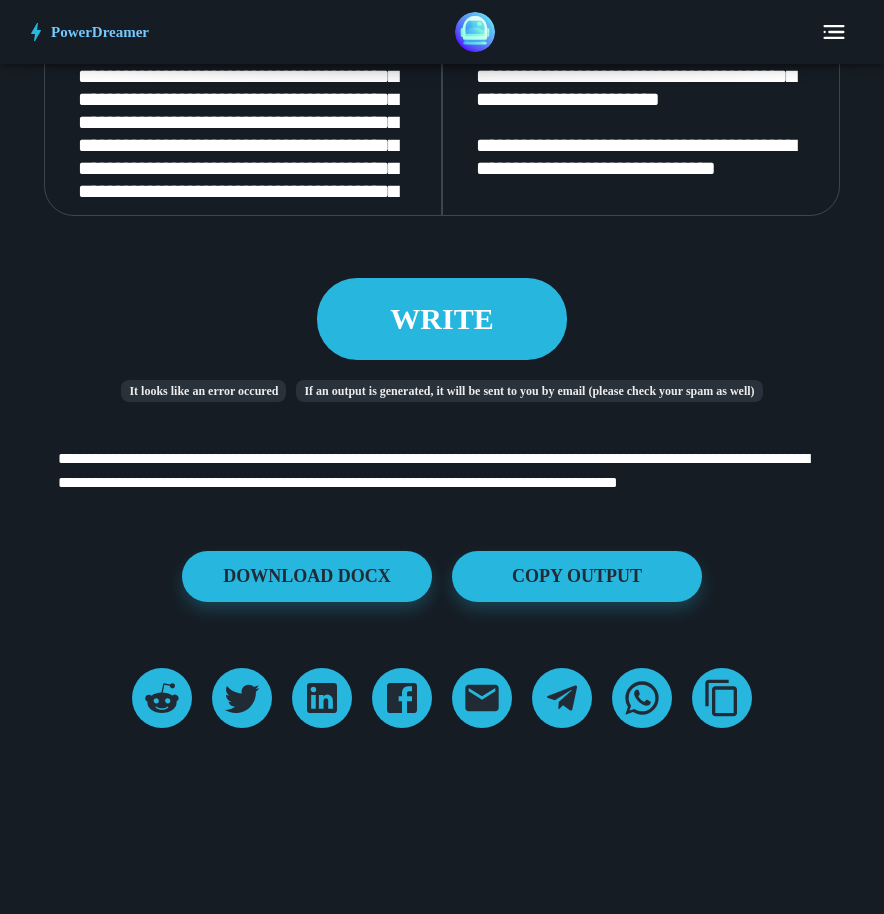 click on "WRITE" at bounding box center [442, 318] 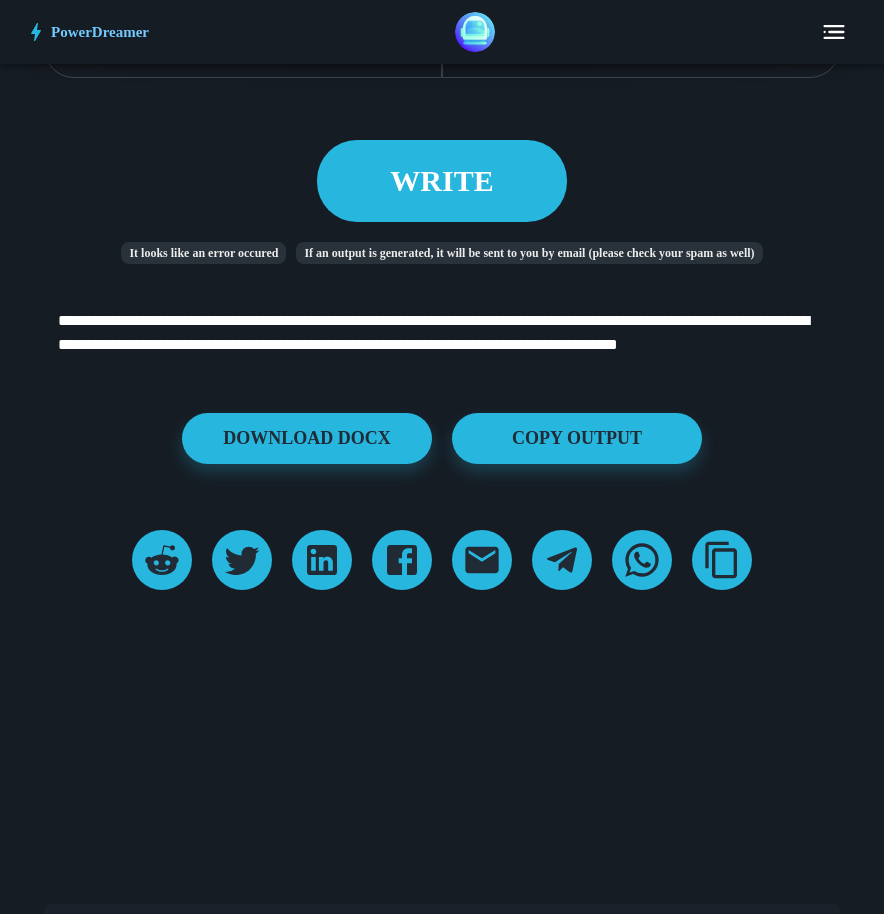 scroll, scrollTop: 3600, scrollLeft: 0, axis: vertical 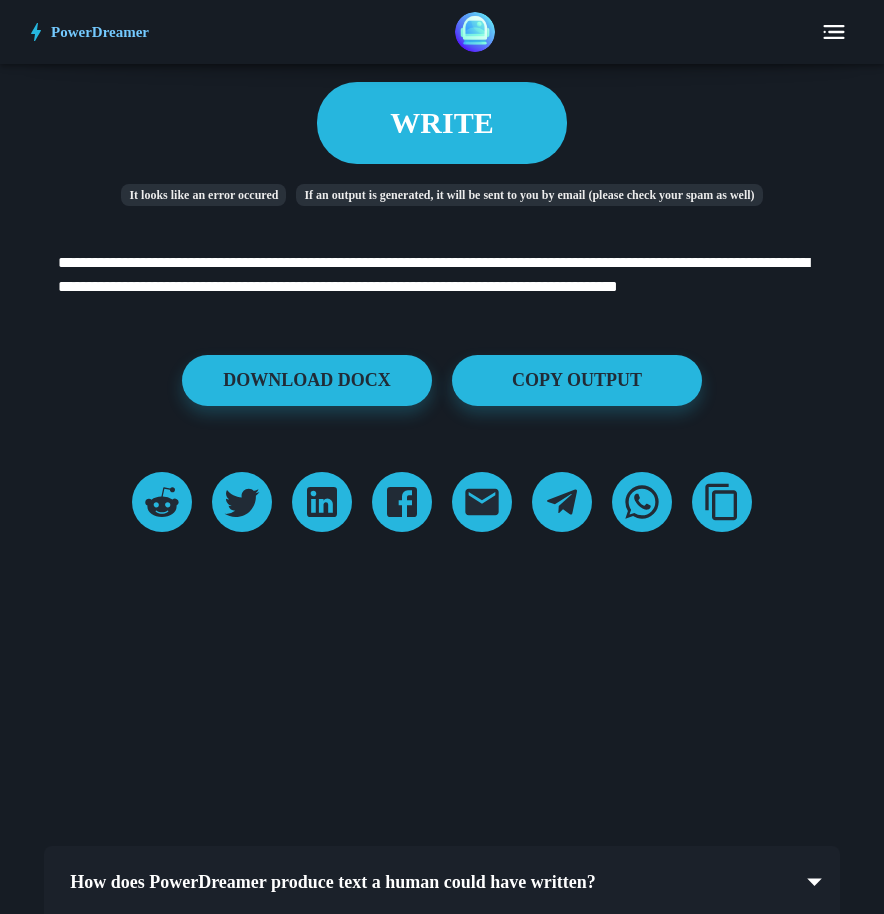 click on "**********" at bounding box center (442, -212) 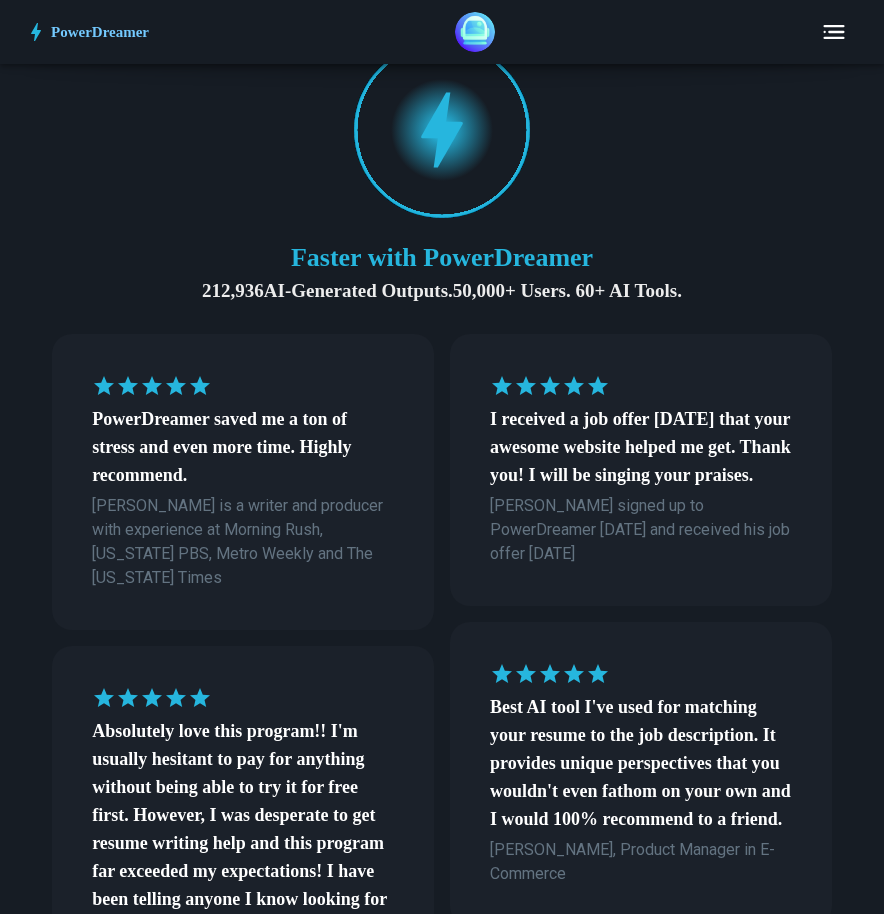 scroll, scrollTop: 0, scrollLeft: 0, axis: both 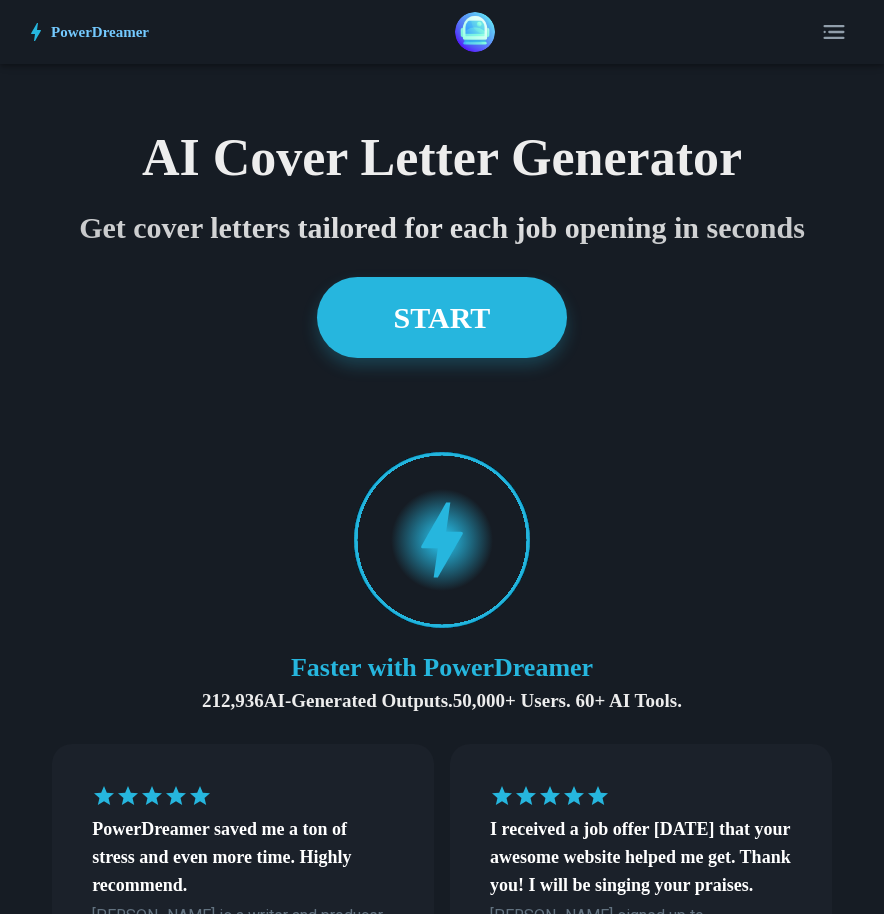 click on "AI Cover Letter Generator" at bounding box center (442, 157) 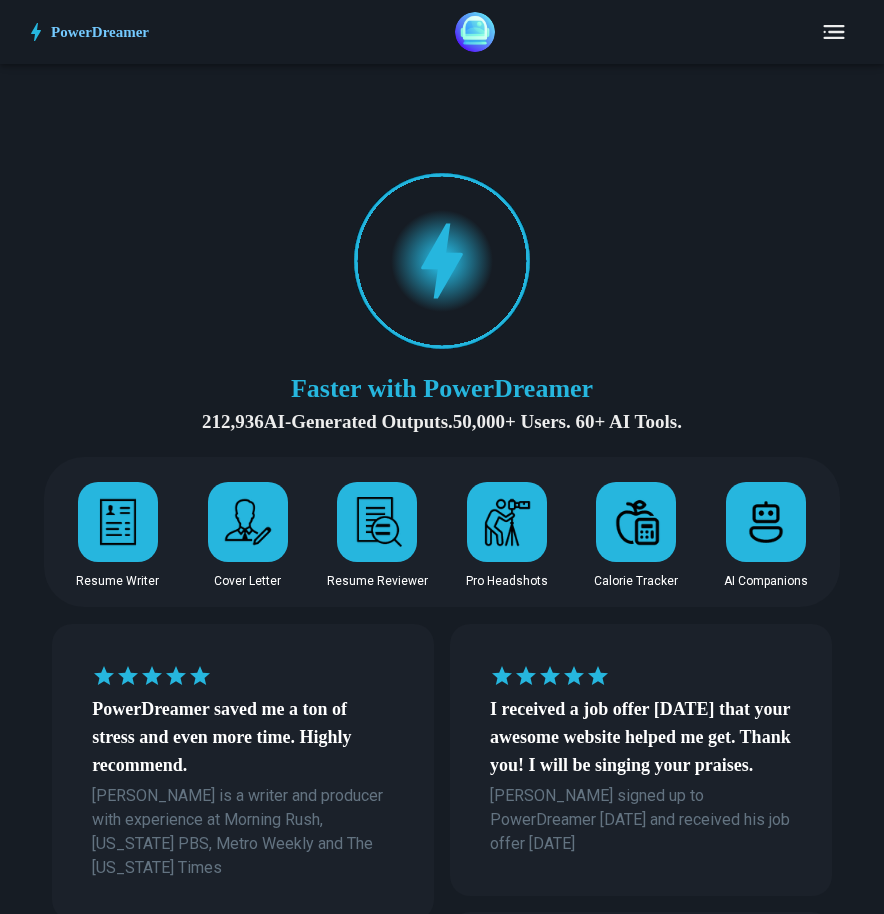 click at bounding box center [248, 522] 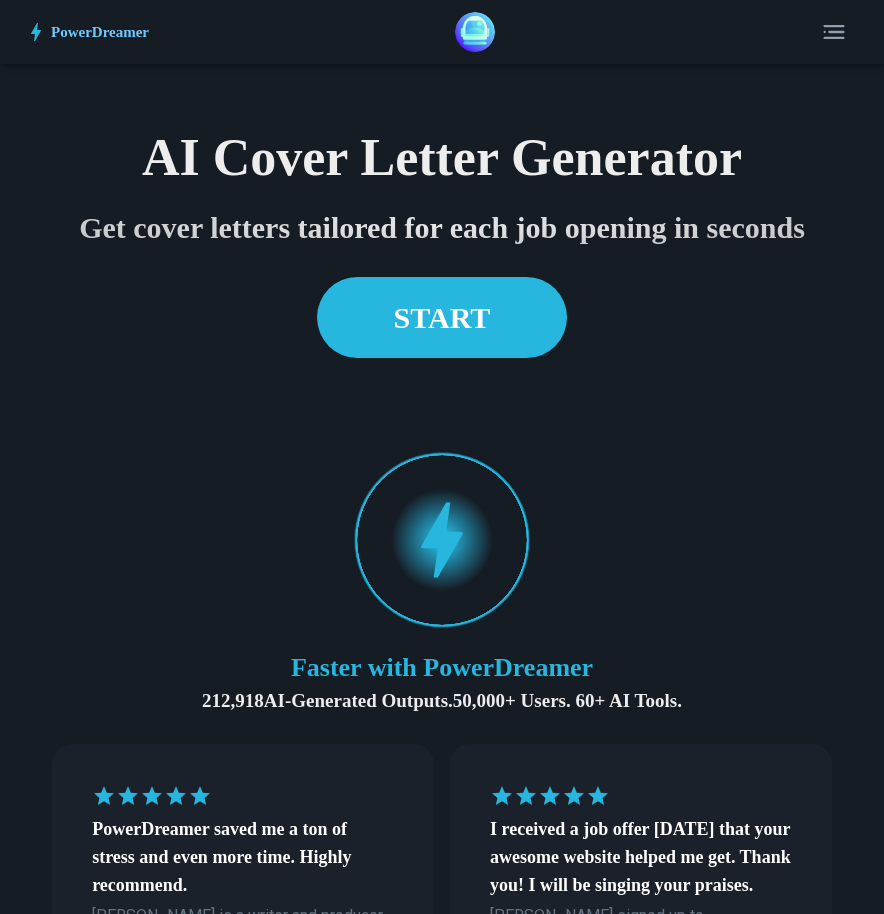 click on "START" at bounding box center [442, 317] 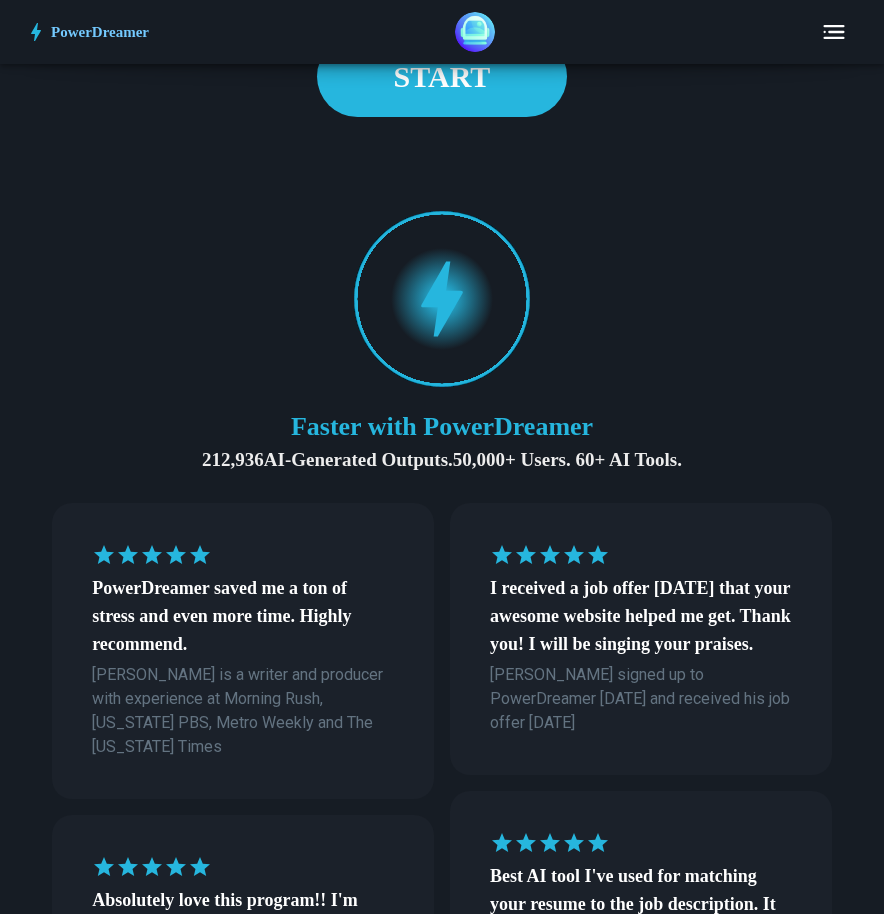 scroll, scrollTop: 0, scrollLeft: 0, axis: both 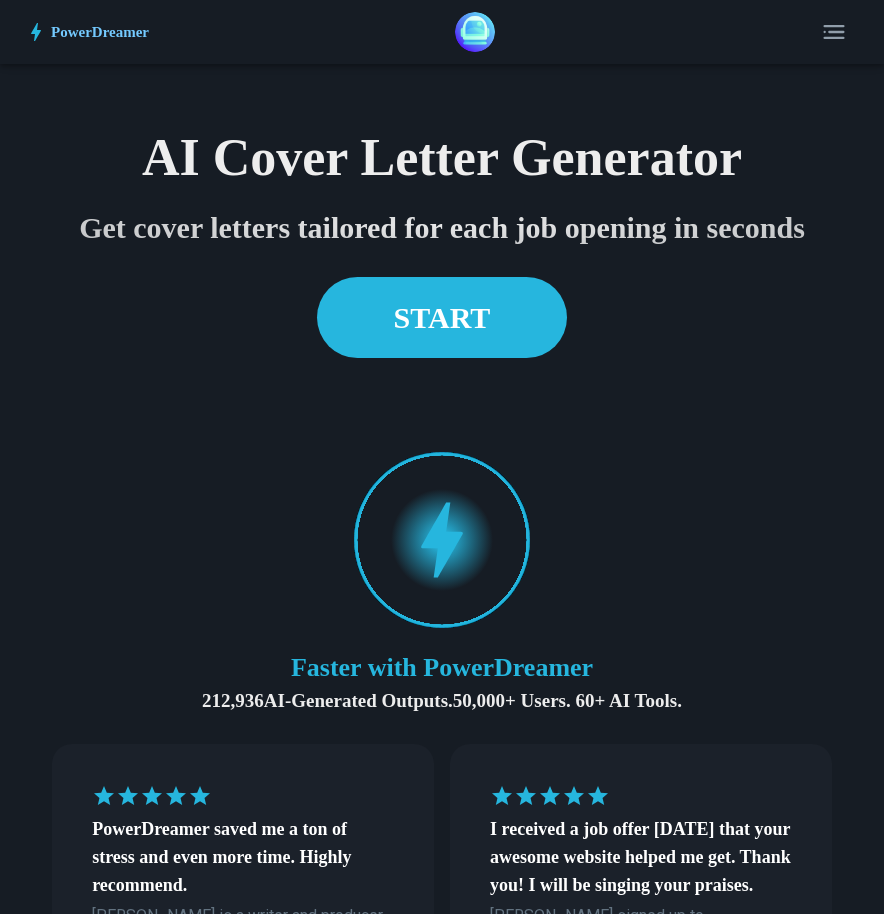 click on "START" at bounding box center [442, 317] 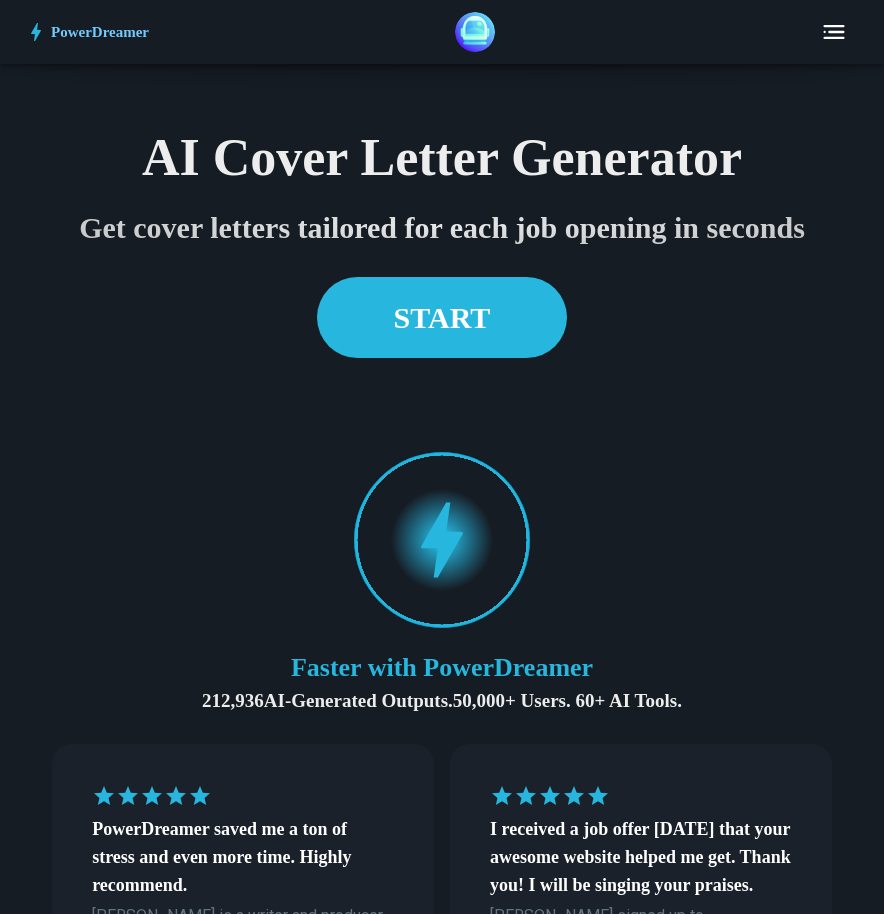 scroll, scrollTop: 2573, scrollLeft: 0, axis: vertical 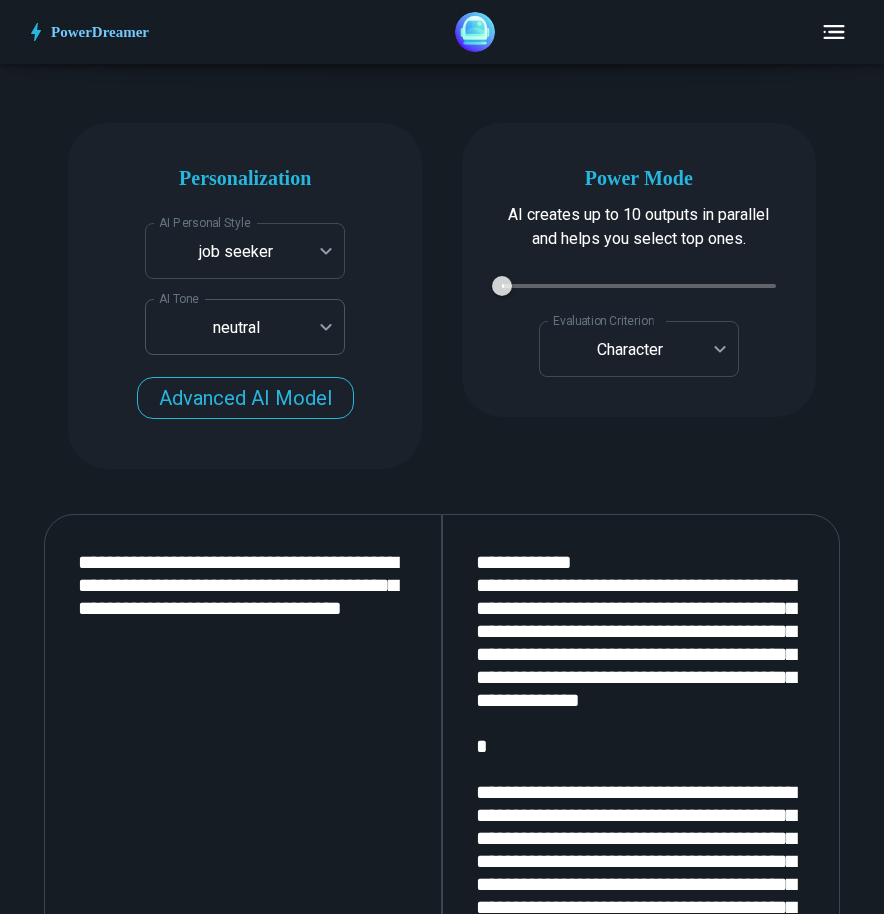 click on "PowerDreamer AI Cover Letter Generator Get cover letters tailored for each job opening in seconds START Faster with PowerDreamer 212,936  AI-Generated Outputs.  50,000+ Users. 60+ AI Tools. PowerDreamer saved me a ton of stress and even more time. Highly recommend. [PERSON_NAME] is a writer and producer with experience at Morning Rush, [US_STATE] PBS, Metro Weekly and The [US_STATE] Times I received a job offer [DATE] that your awesome website helped me get. Thank you! I will be singing your praises. [PERSON_NAME] signed up to PowerDreamer [DATE] and received his job offer [DATE] Absolutely love this program!! I'm usually hesitant to pay for anything without being able to try it for free first. However, I was desperate to get resume writing help and this program far exceeded my expectations! I have been telling anyone I know looking for a job to try it. [PERSON_NAME] [PERSON_NAME], Product Manager in E-Commerce [PERSON_NAME] [PERSON_NAME] Made the job hunting process so easy! [PERSON_NAME] Personalization AI Voice" at bounding box center [442, 1894] 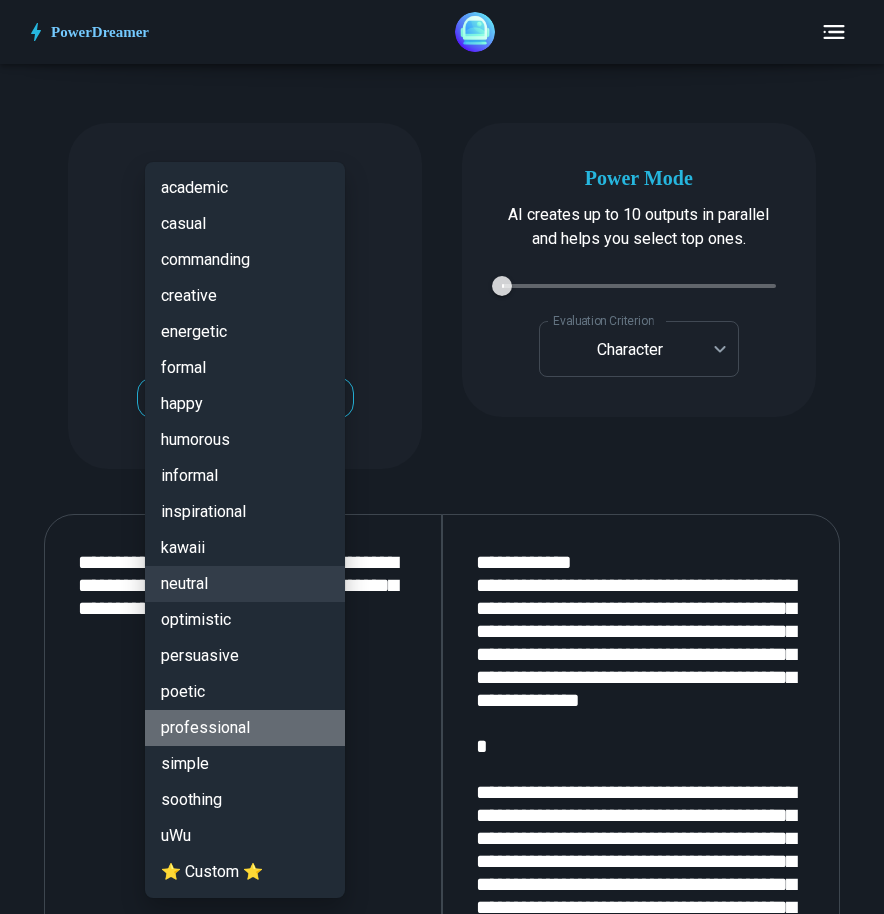 click on "professional" at bounding box center [245, 728] 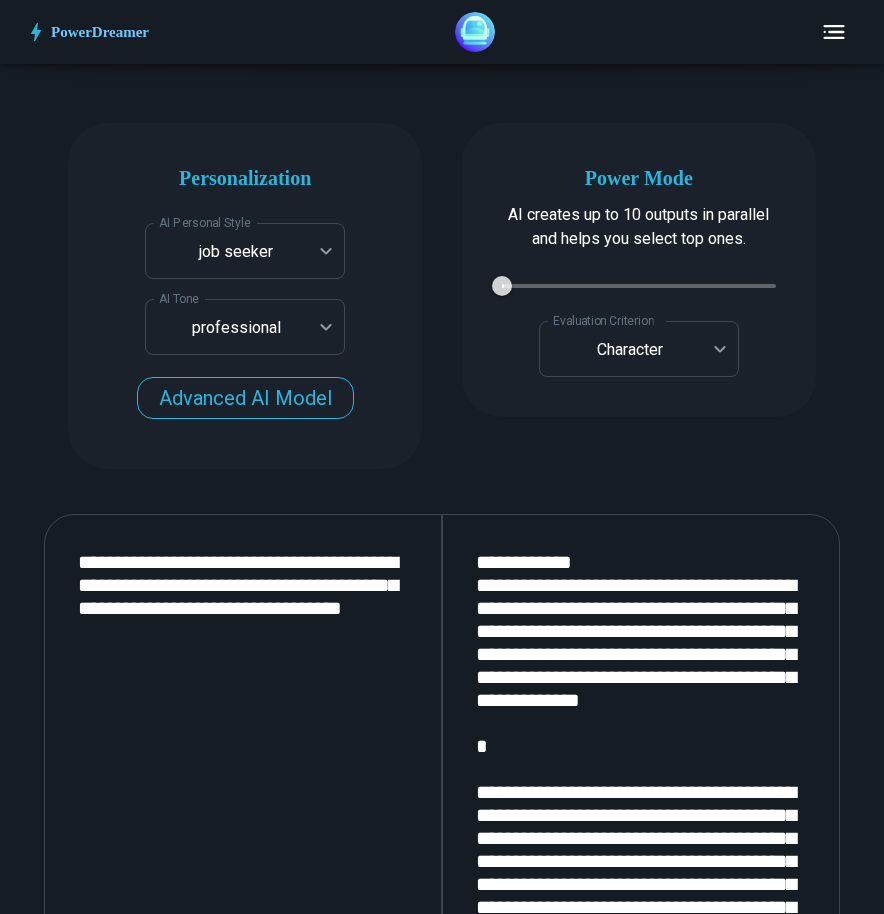 drag, startPoint x: 230, startPoint y: 727, endPoint x: 119, endPoint y: 508, distance: 245.52393 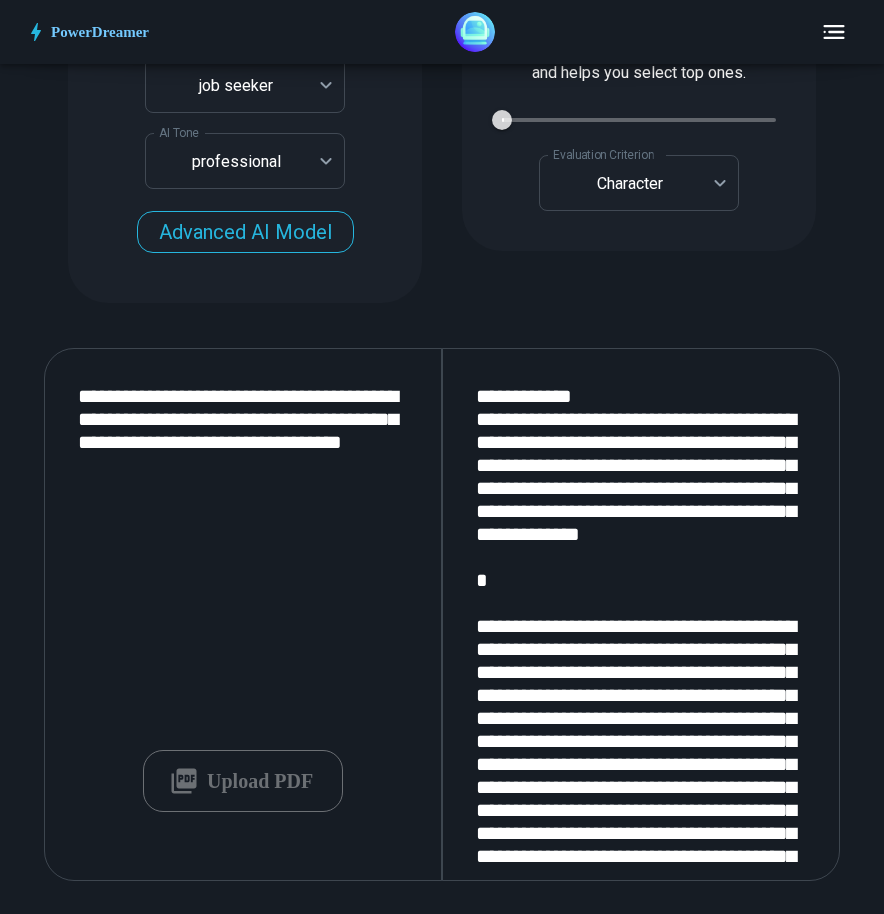 scroll, scrollTop: 2740, scrollLeft: 0, axis: vertical 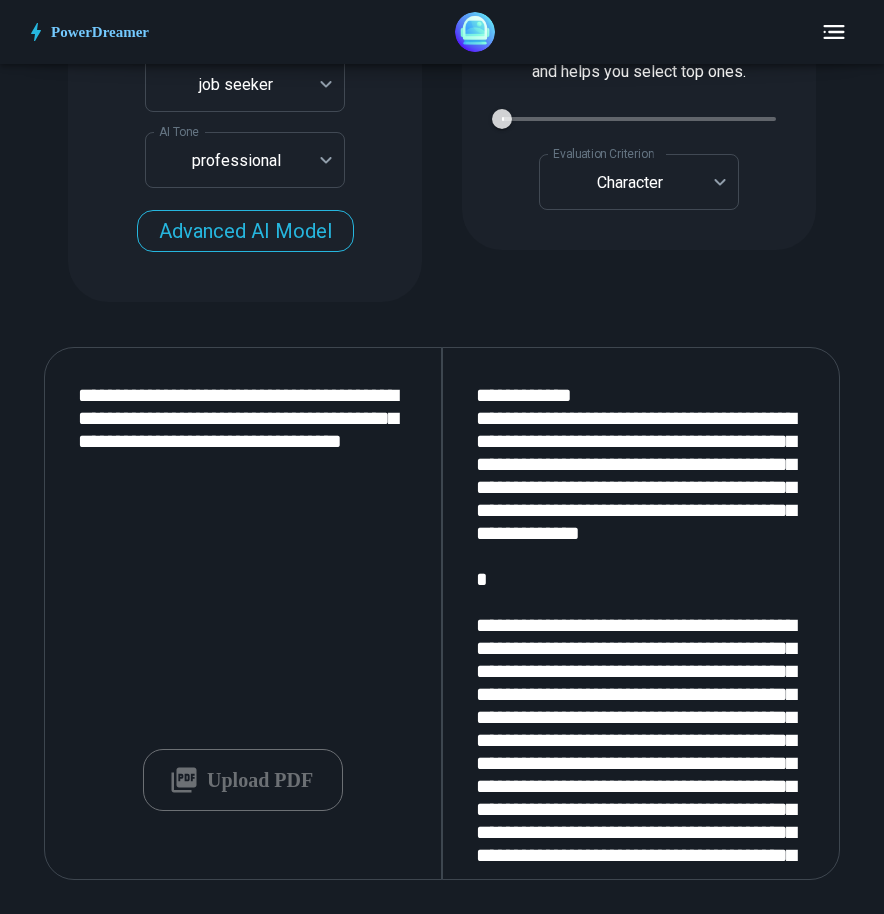 click on "Upload PDF" at bounding box center [243, 780] 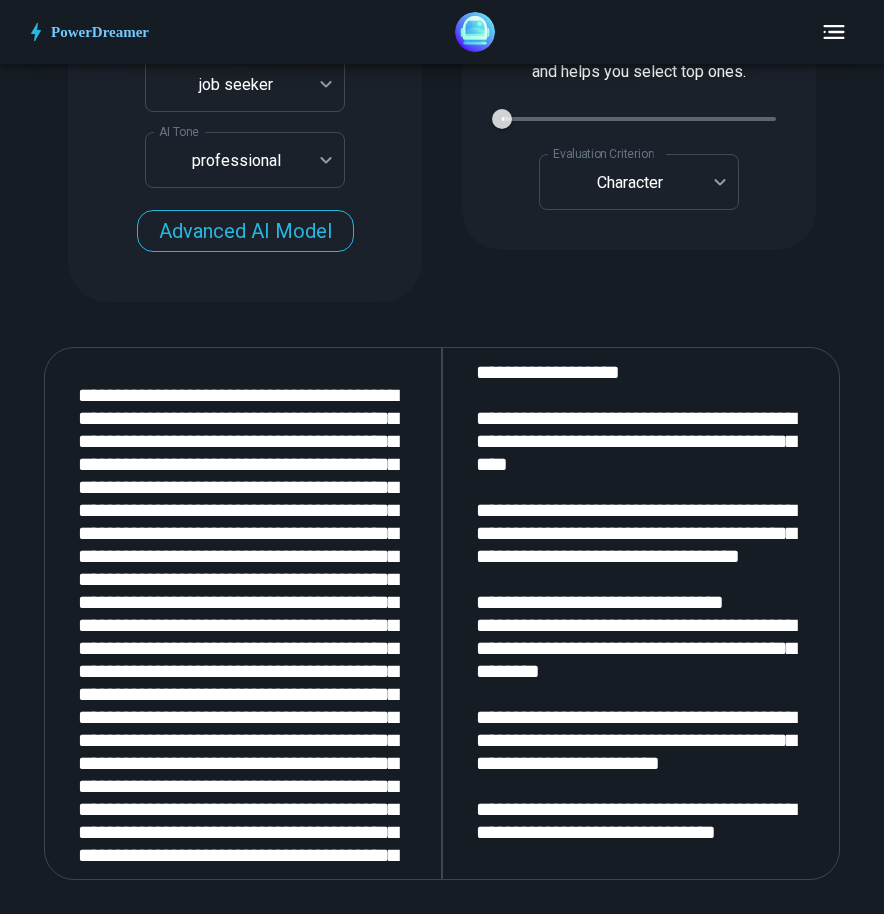 scroll, scrollTop: 1495, scrollLeft: 0, axis: vertical 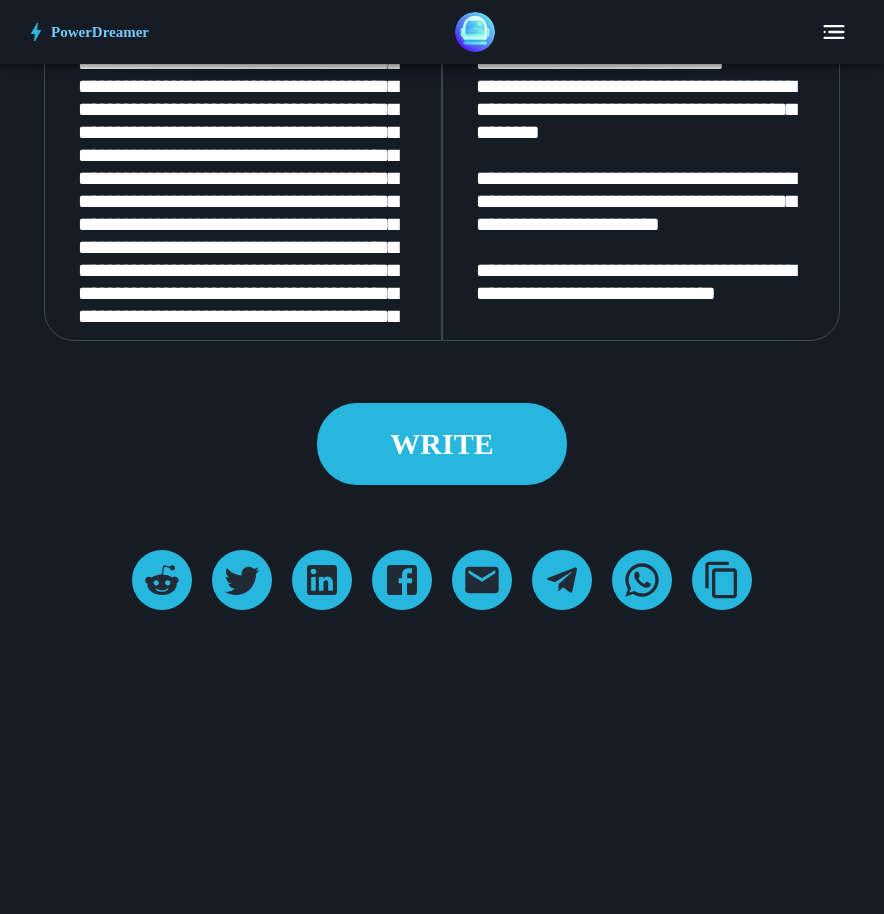 click on "WRITE" at bounding box center (442, 443) 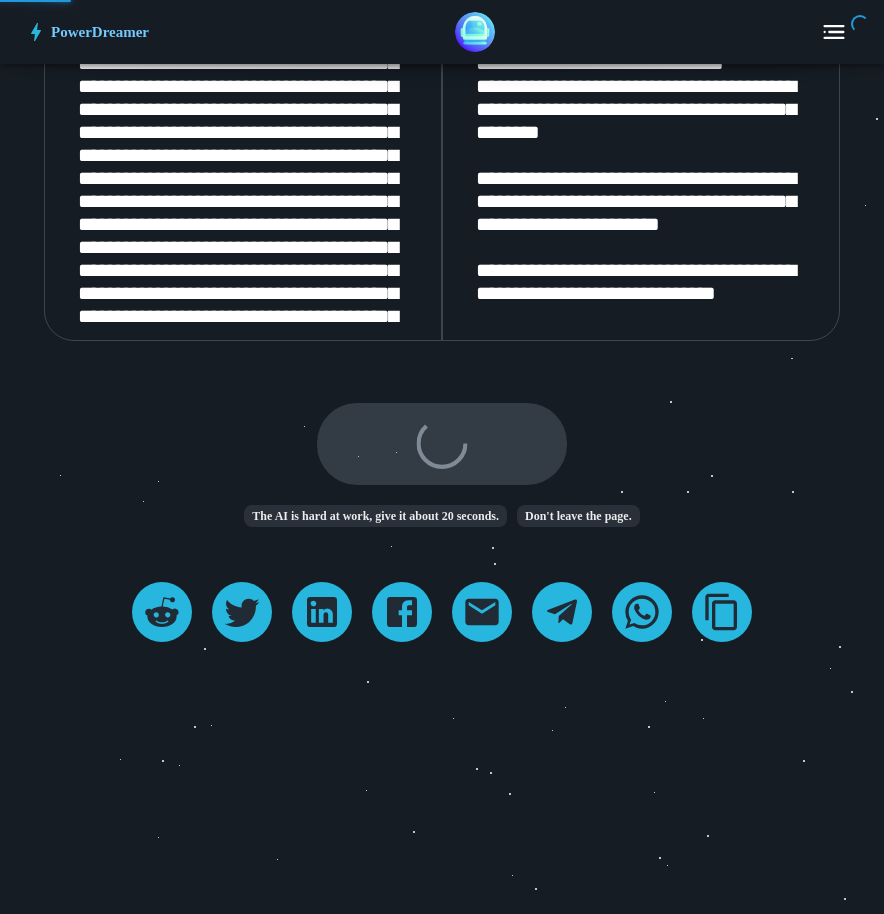click on "WRITE" at bounding box center (442, 443) 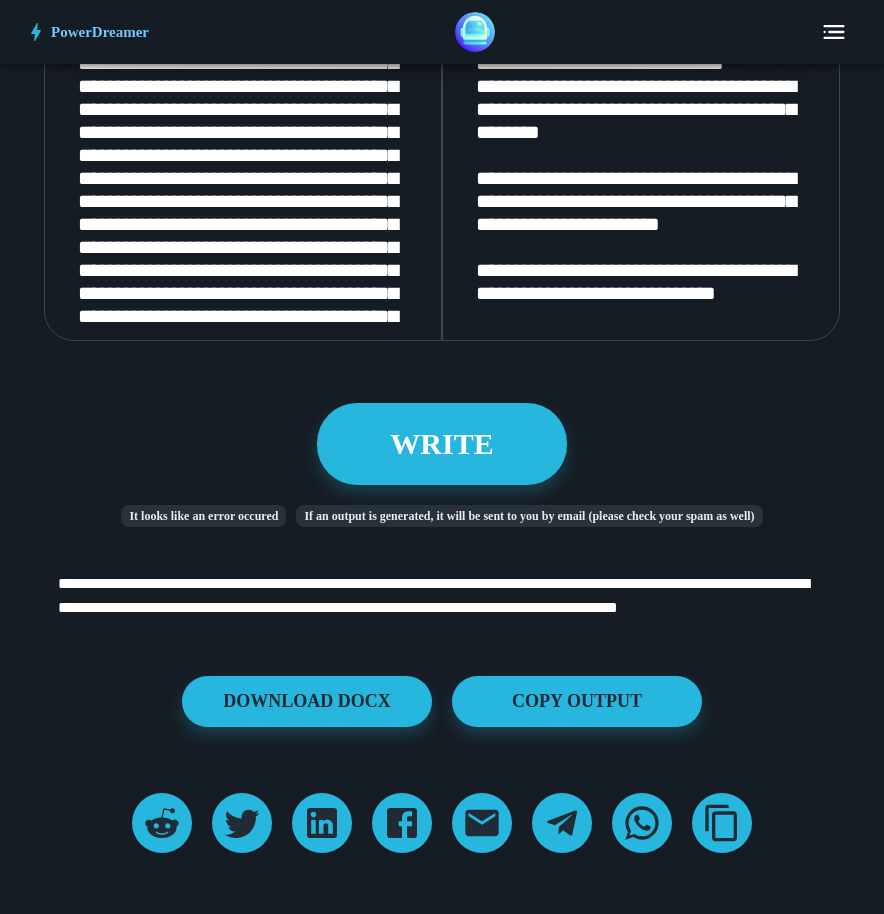 click on "**********" at bounding box center [442, 109] 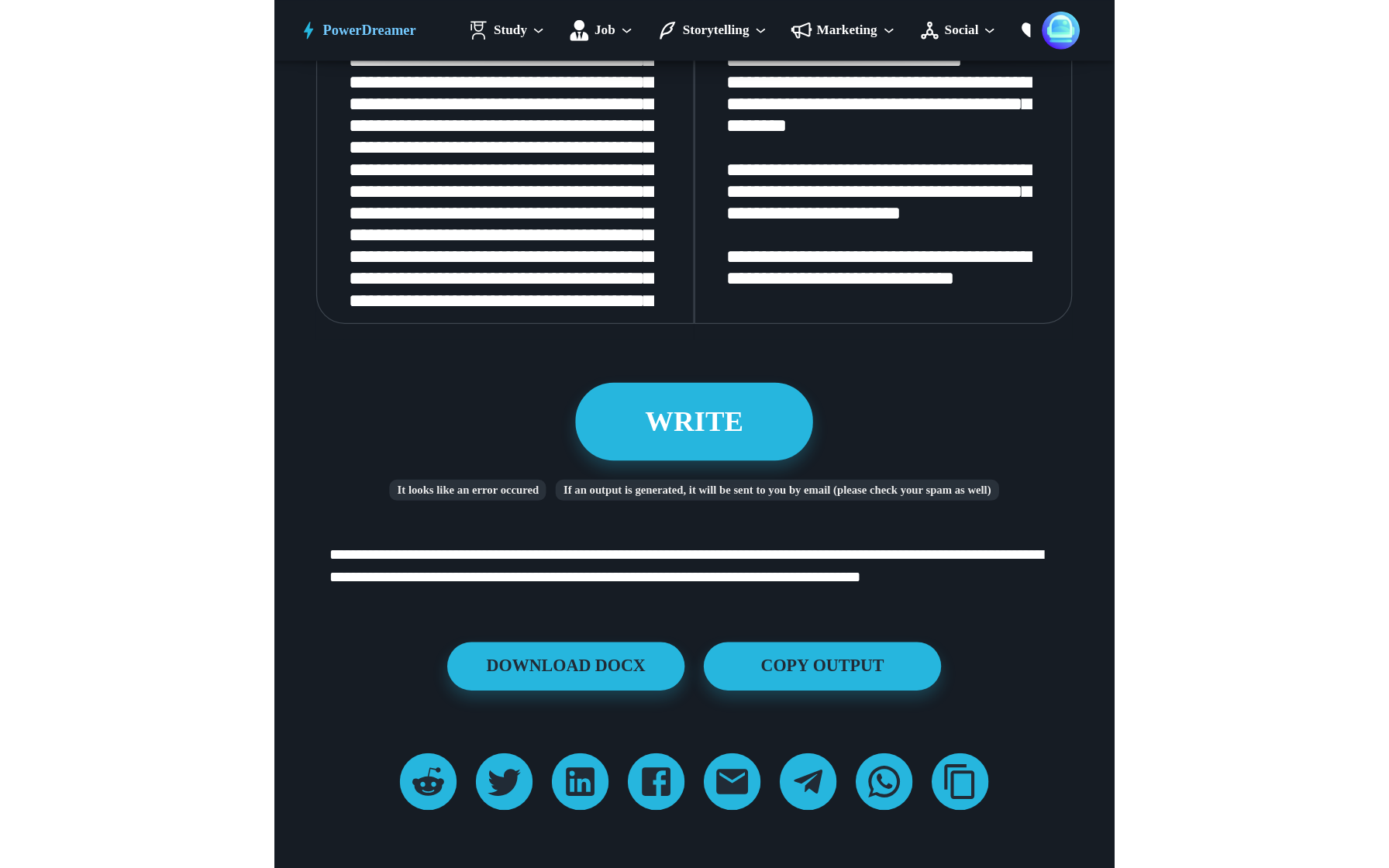 scroll, scrollTop: 1952, scrollLeft: 0, axis: vertical 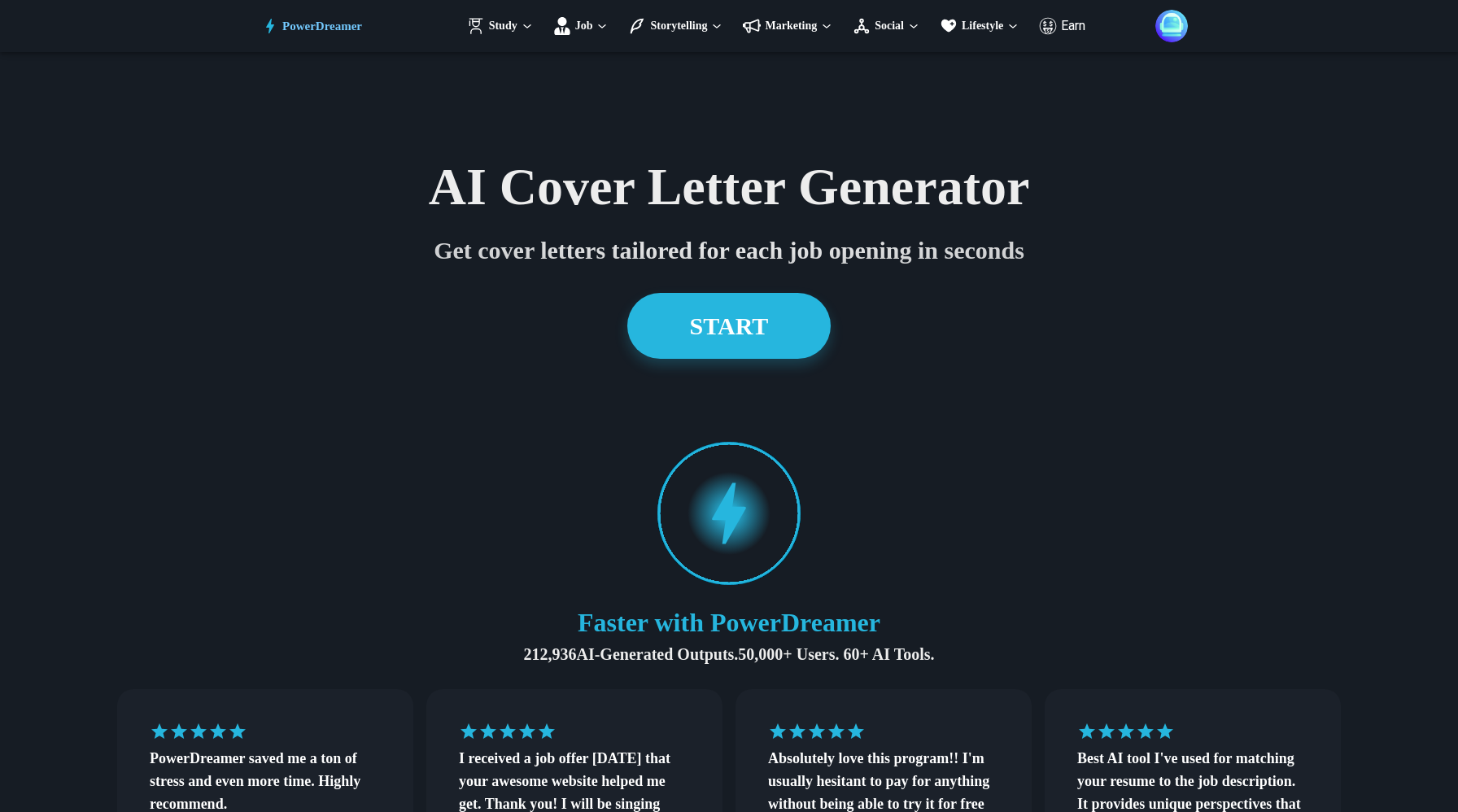 click on "PowerDreamer" at bounding box center (322, 26) 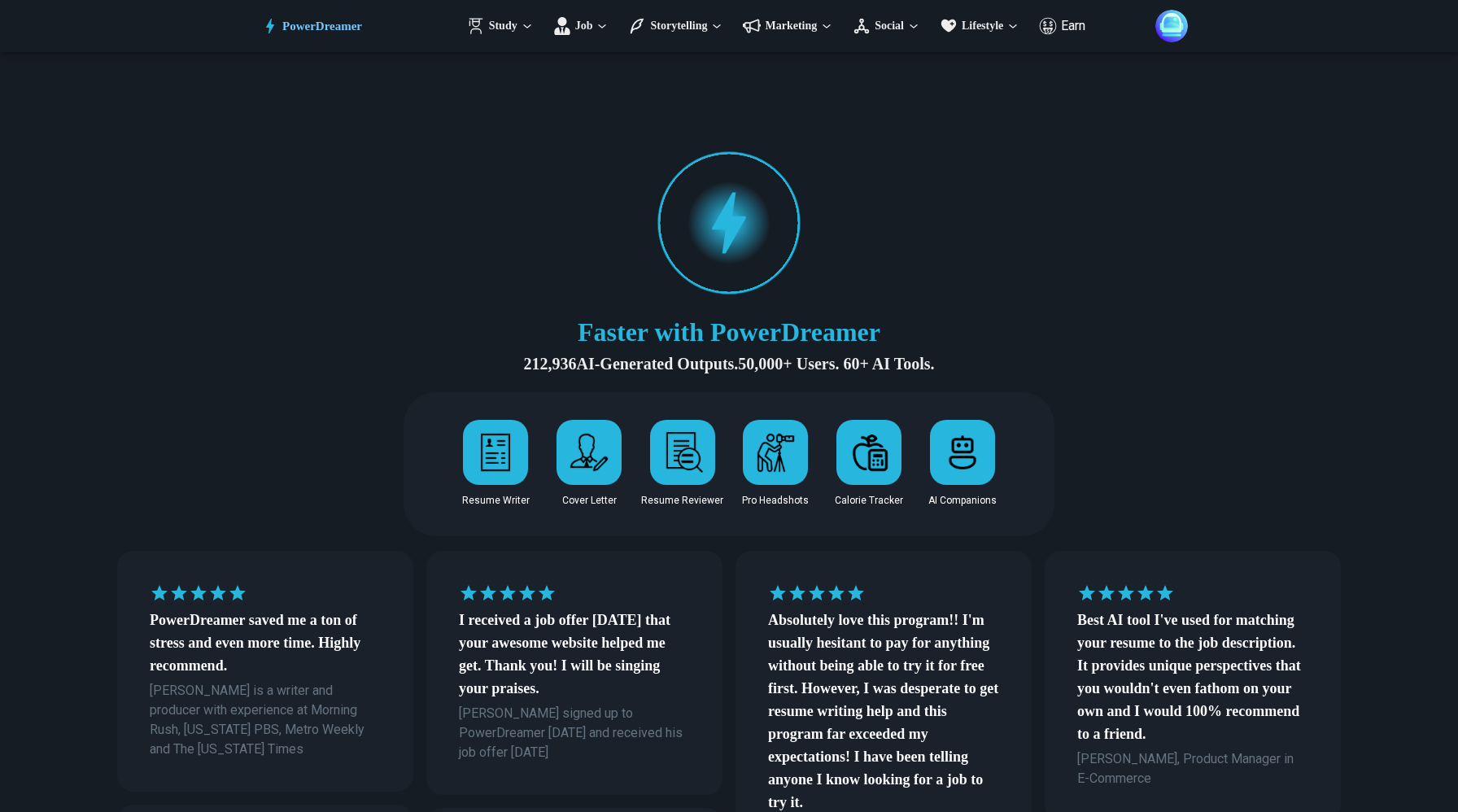 click at bounding box center (1172, 26) 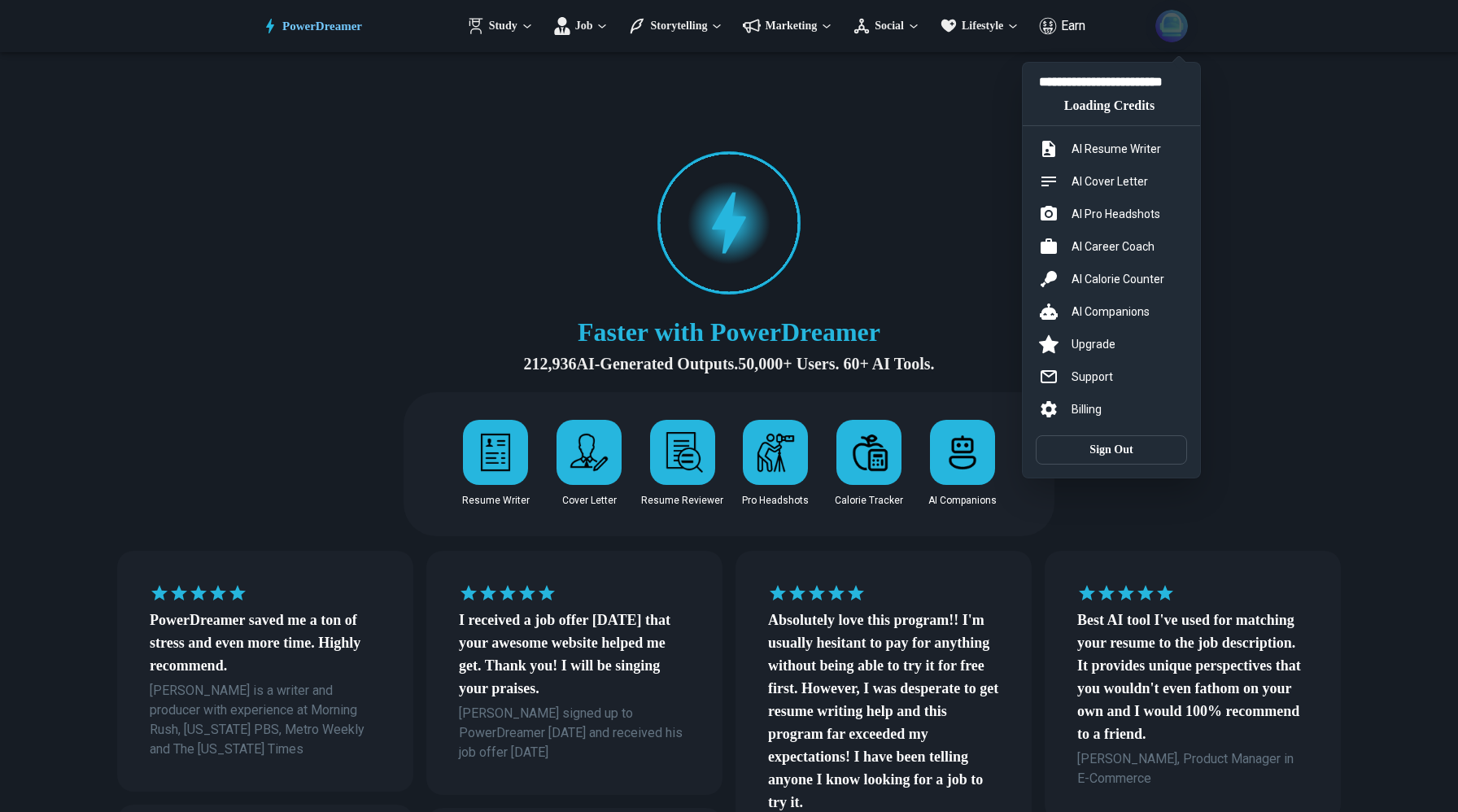 click on "Loading     Credits" at bounding box center [1109, 106] 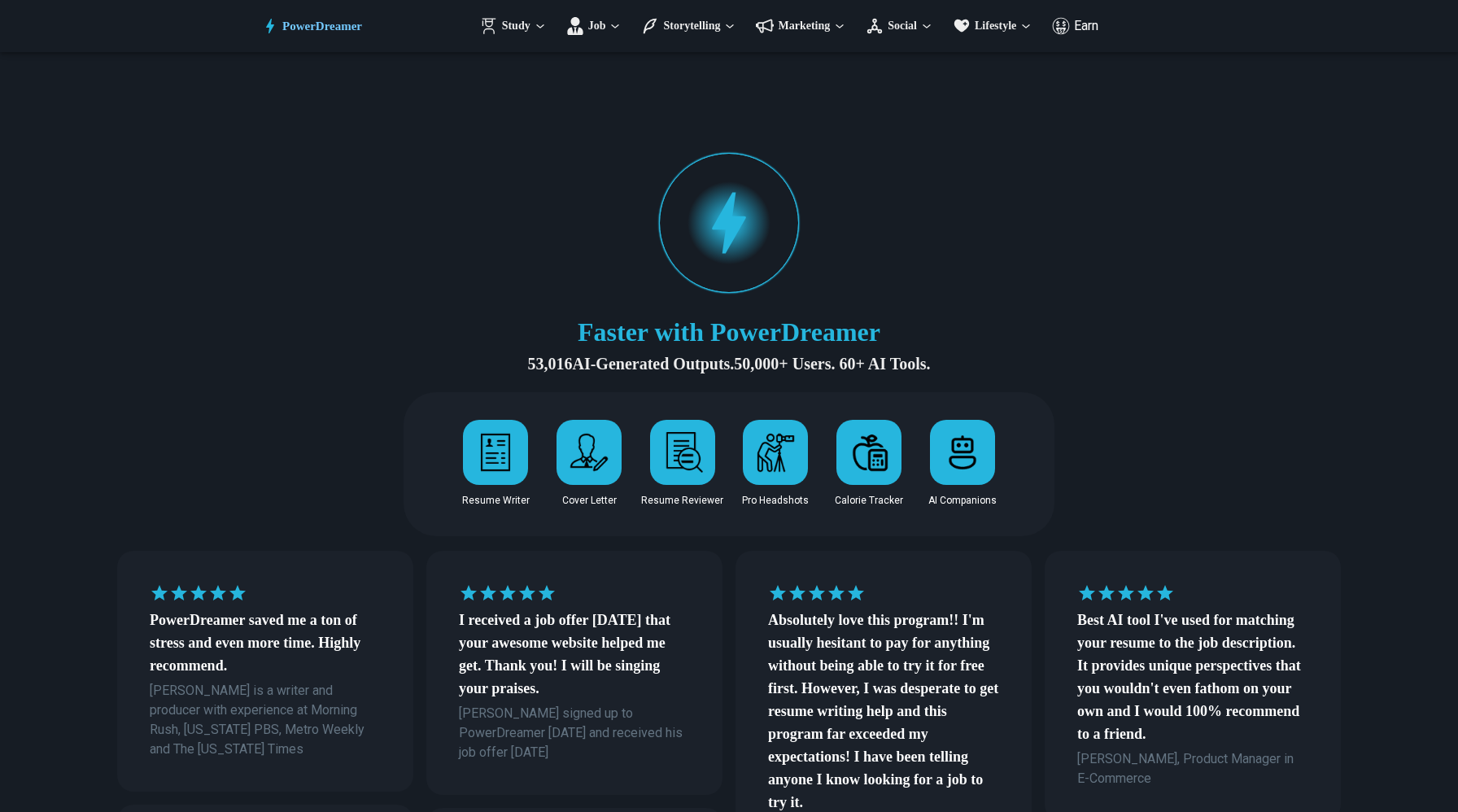 scroll, scrollTop: 0, scrollLeft: 0, axis: both 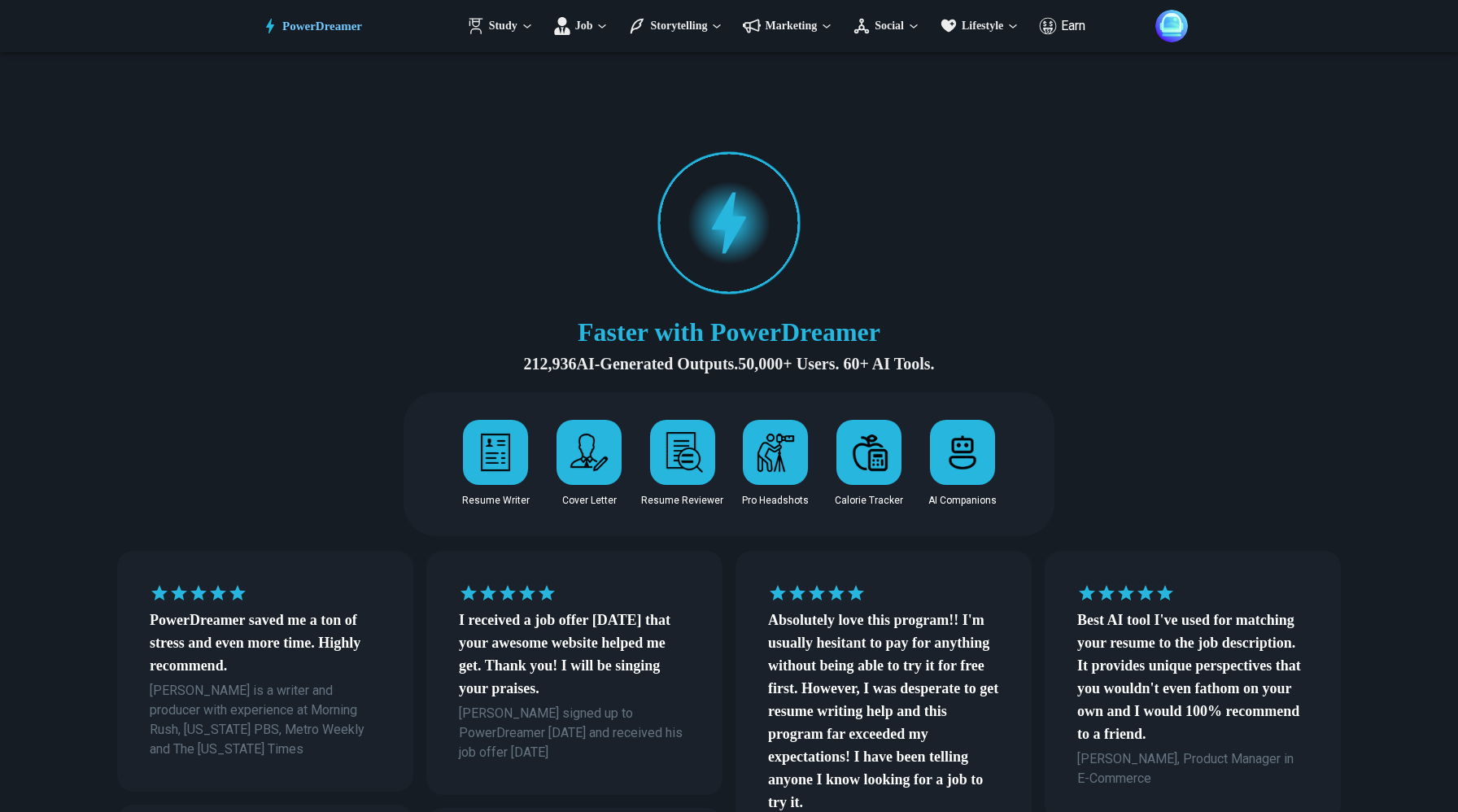 click at bounding box center (1172, 26) 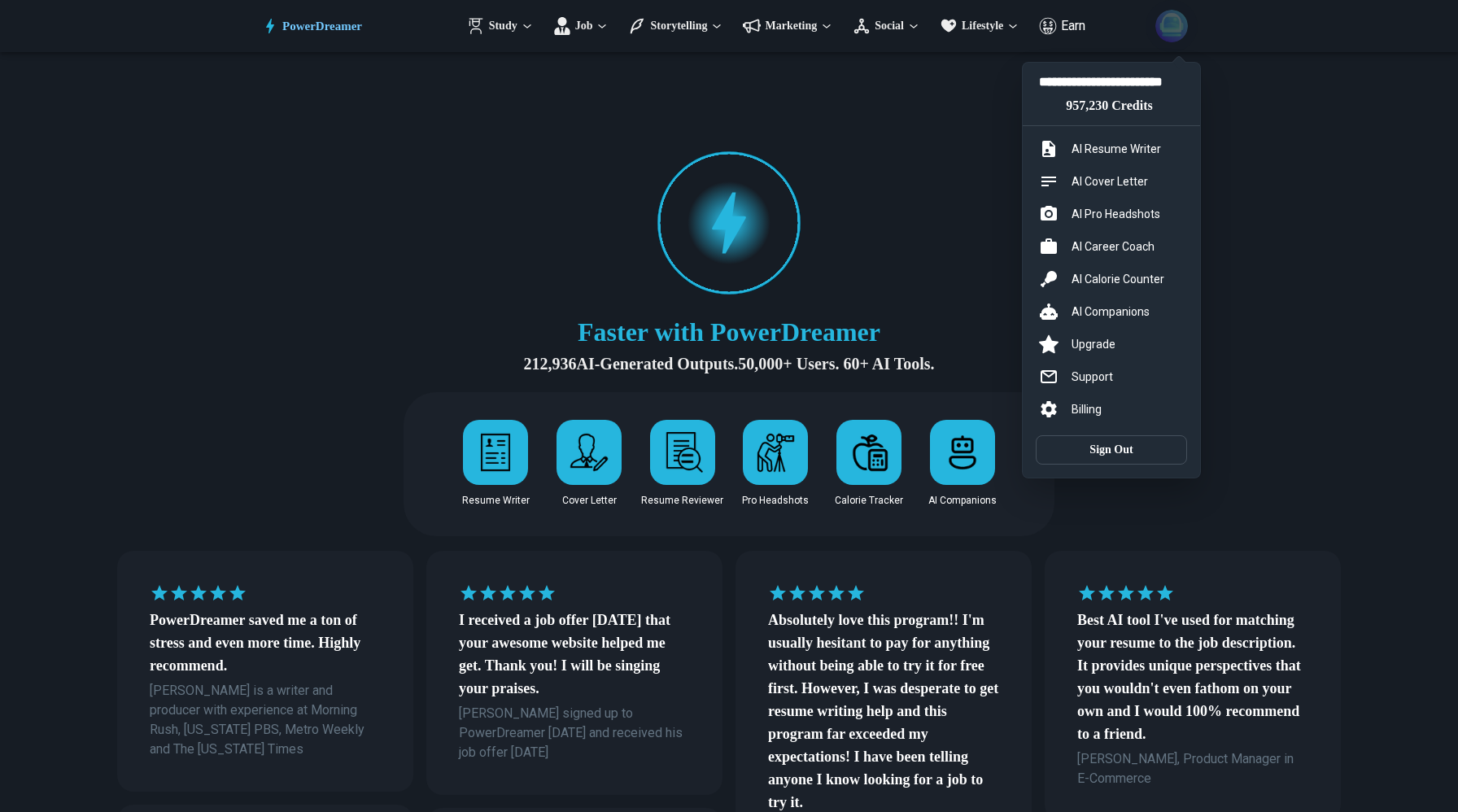 click on "AI Cover Letter" at bounding box center (1111, 181) 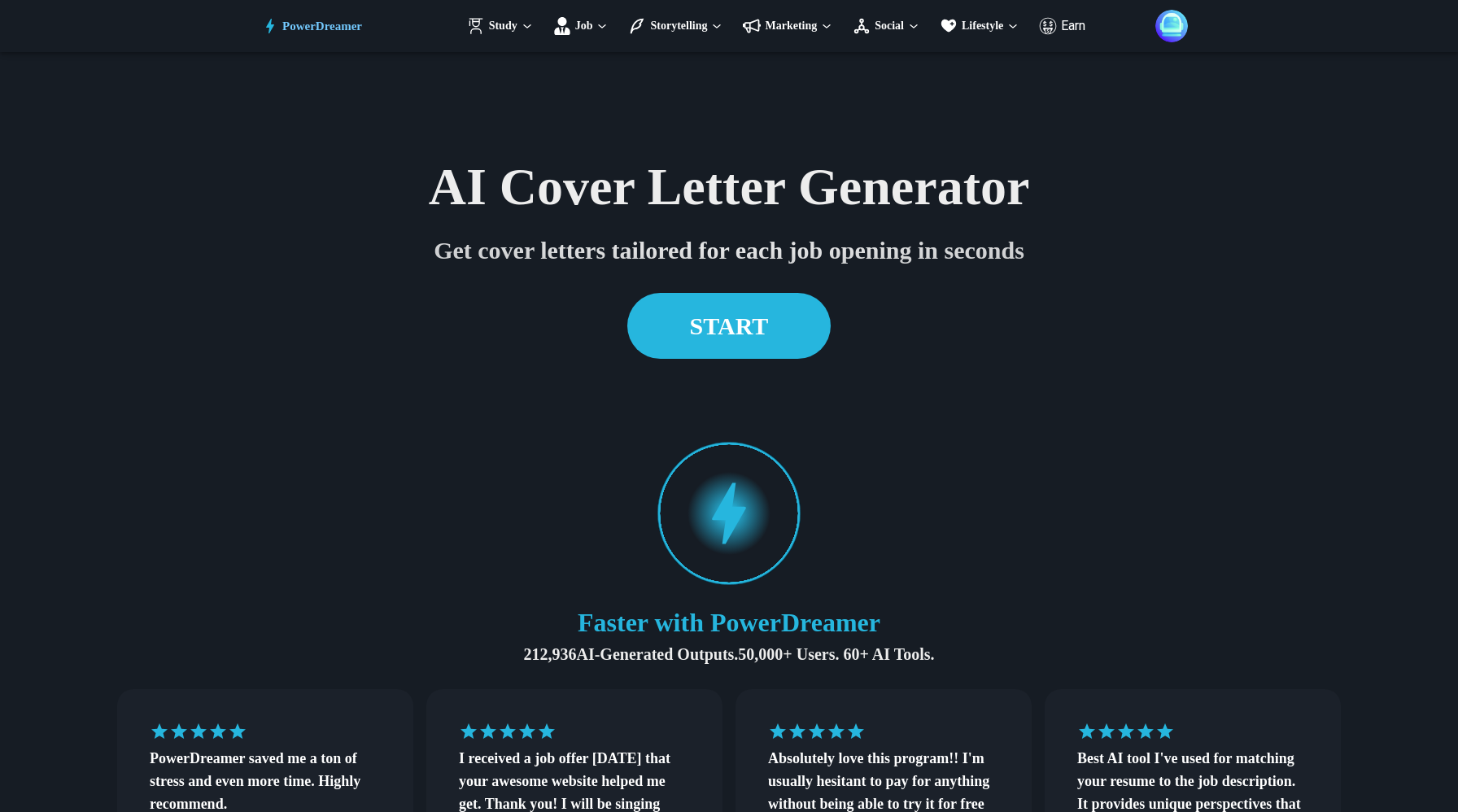 click on "START" at bounding box center [729, 325] 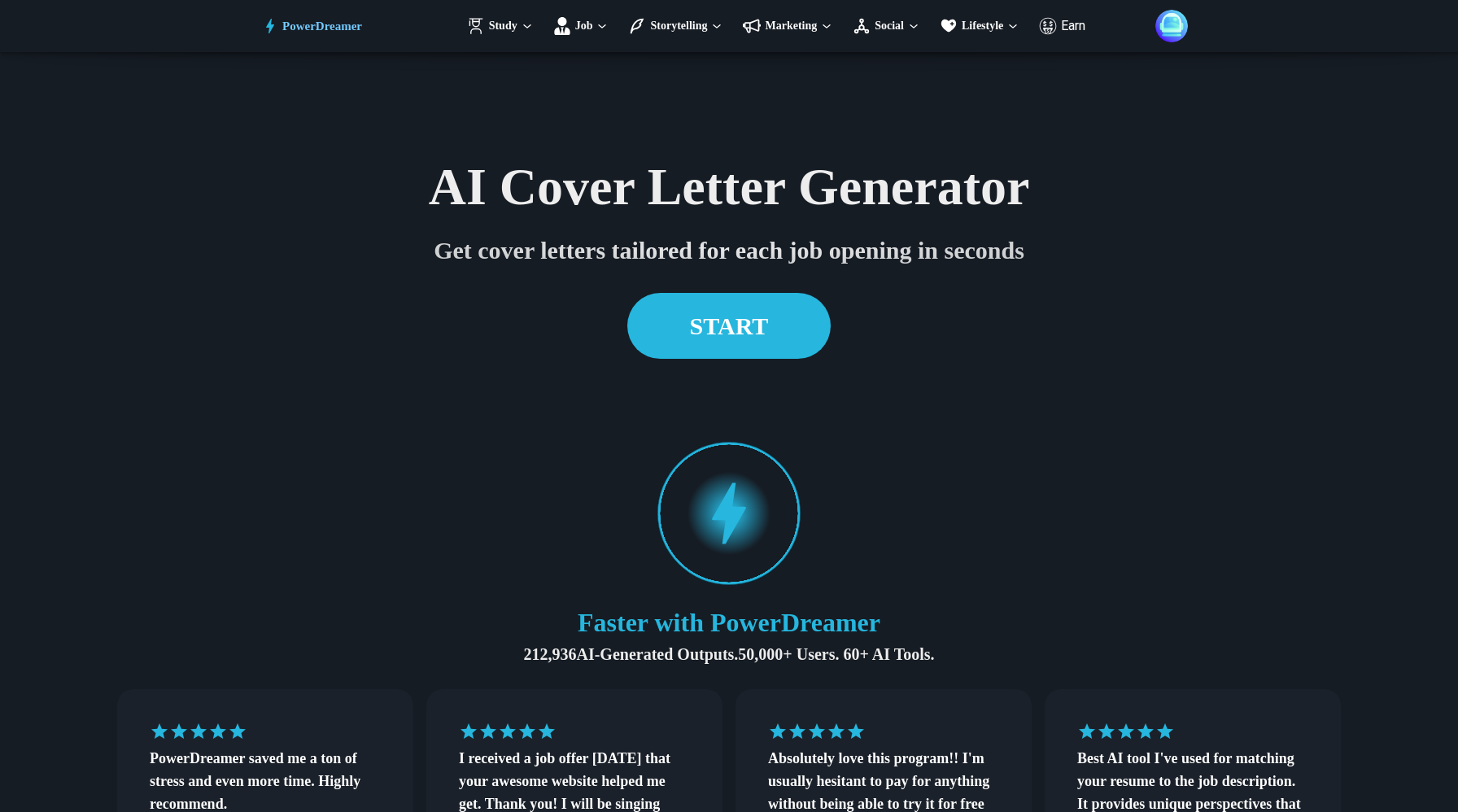 scroll, scrollTop: 1562, scrollLeft: 0, axis: vertical 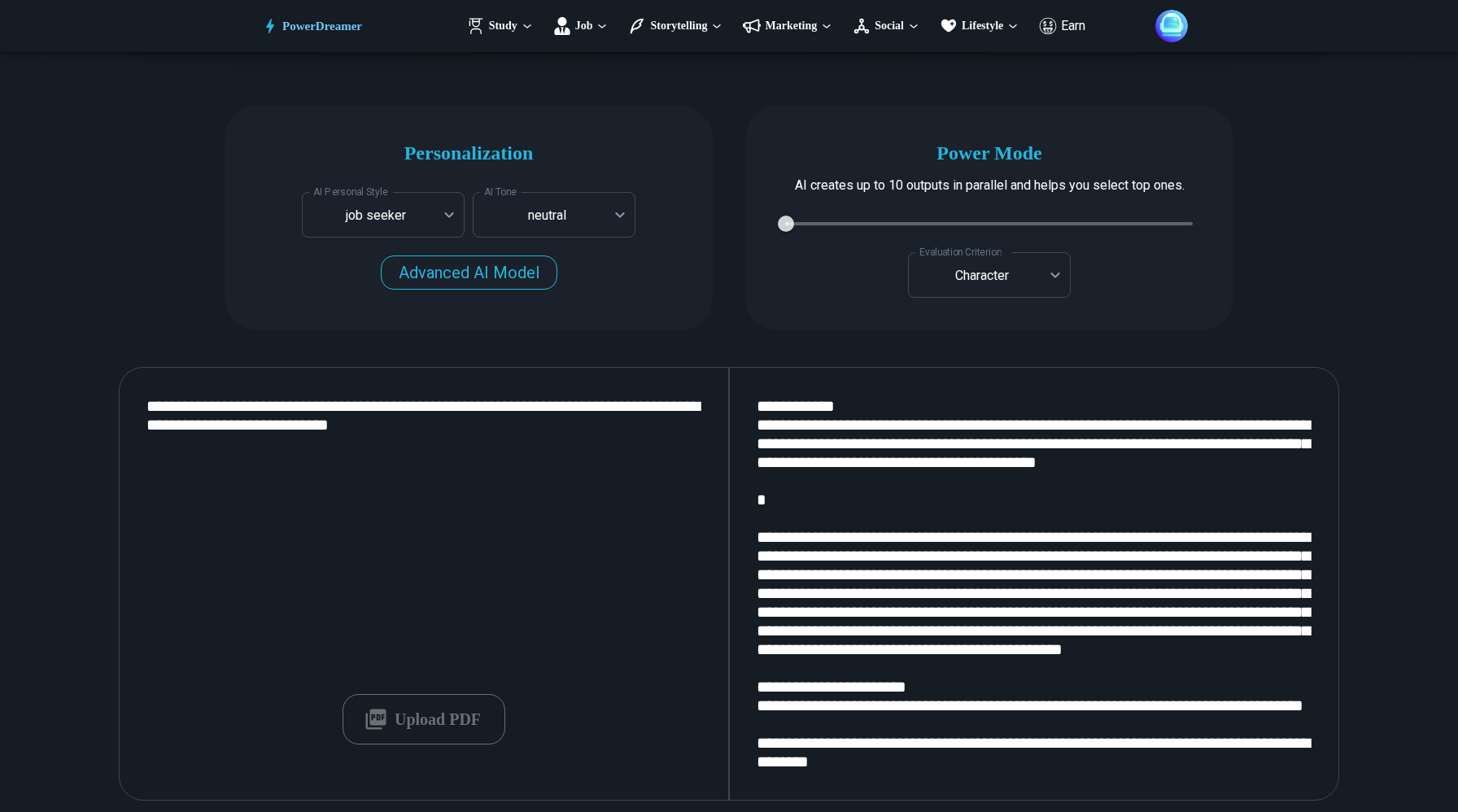 click on "Upload PDF" at bounding box center [424, 719] 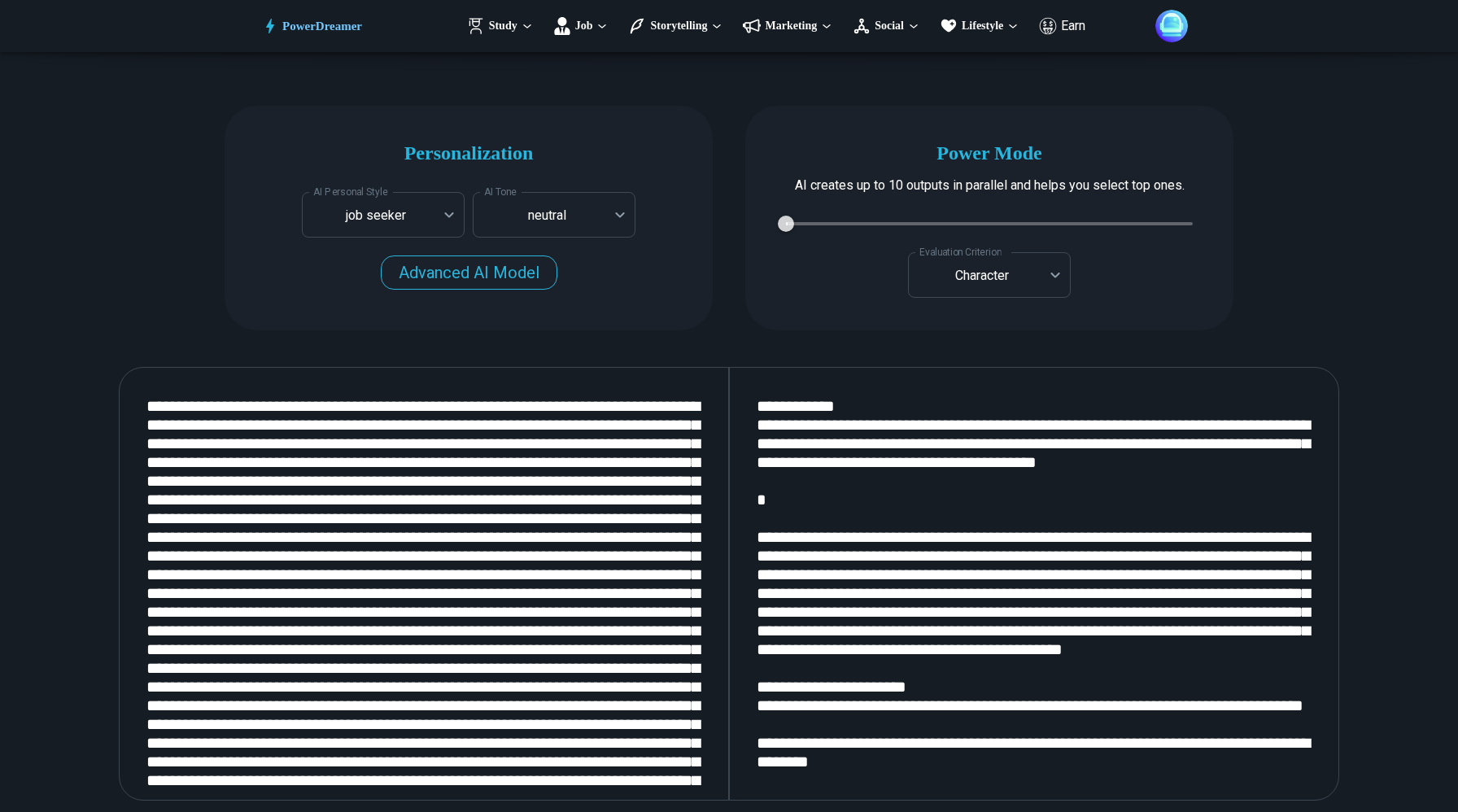 scroll, scrollTop: 430, scrollLeft: 0, axis: vertical 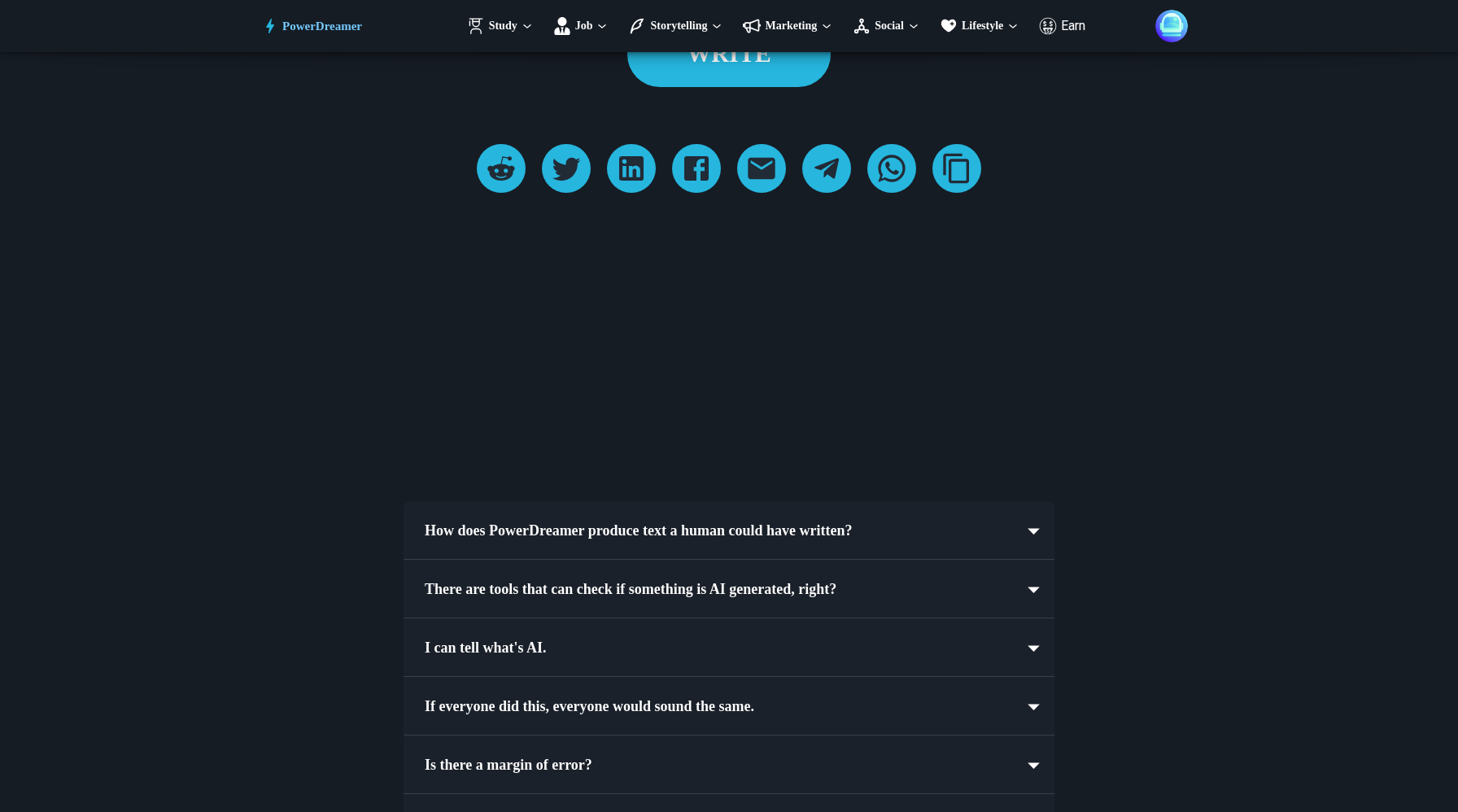click on "WRITE" at bounding box center [729, 53] 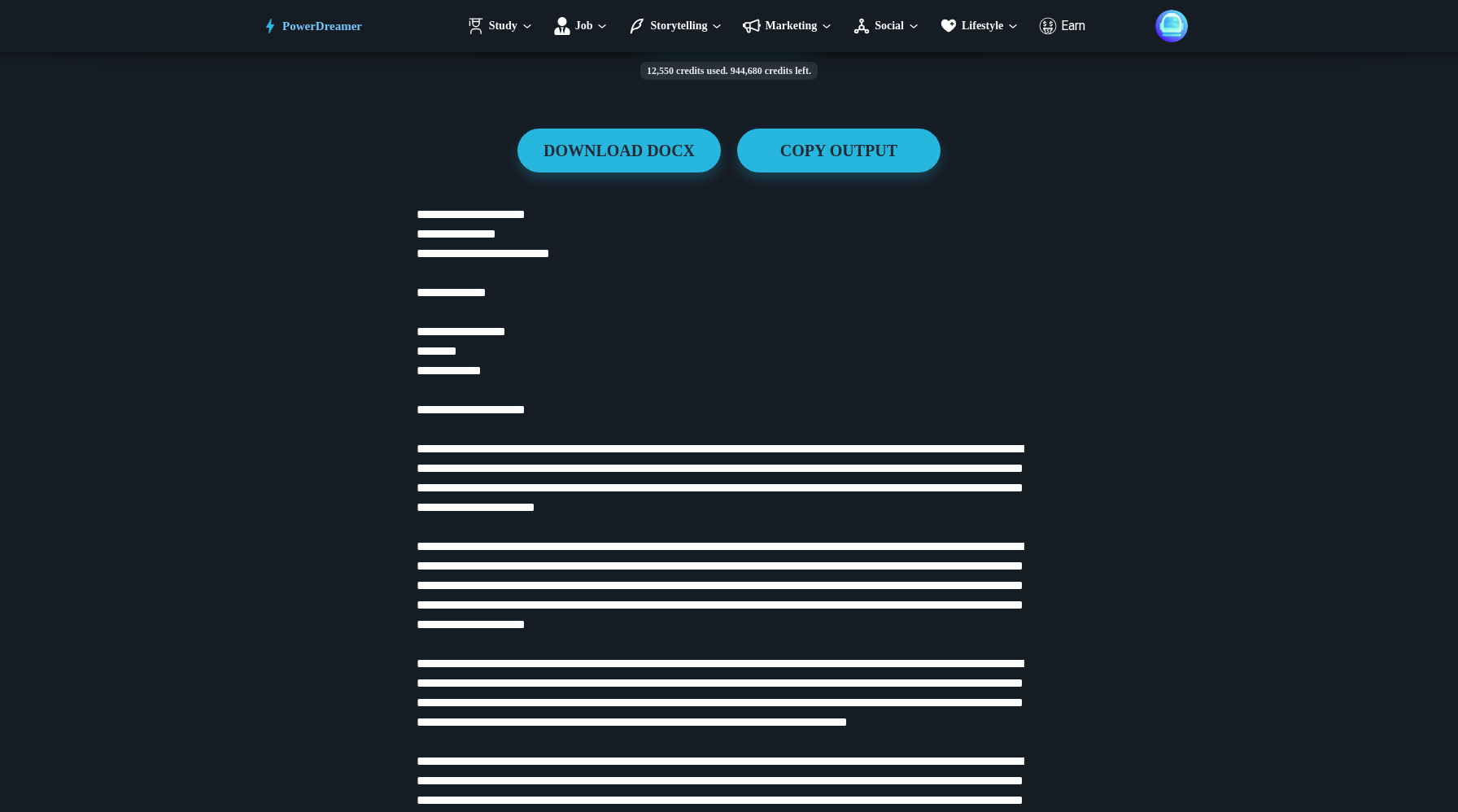 scroll, scrollTop: 2542, scrollLeft: 0, axis: vertical 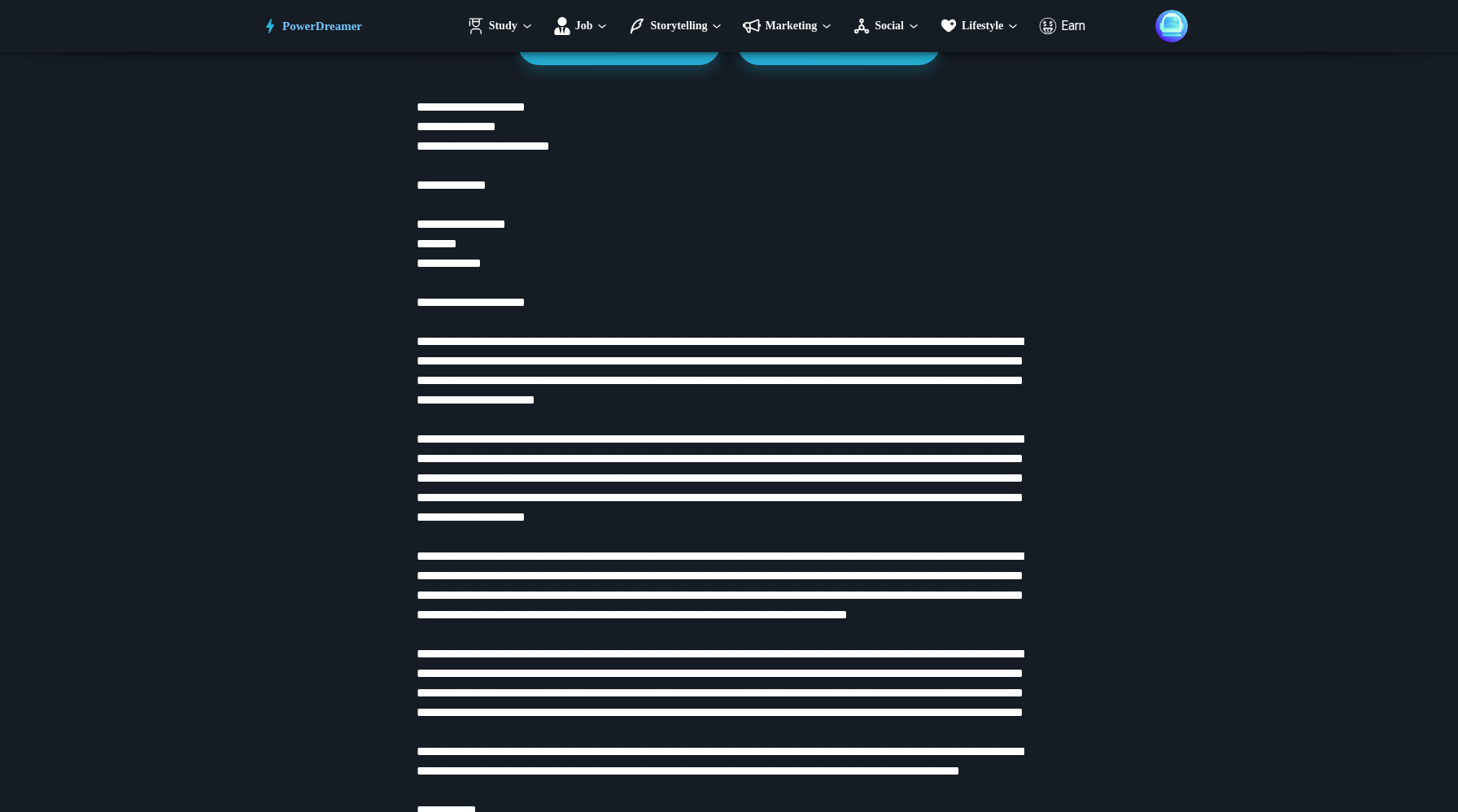 click at bounding box center (729, 517) 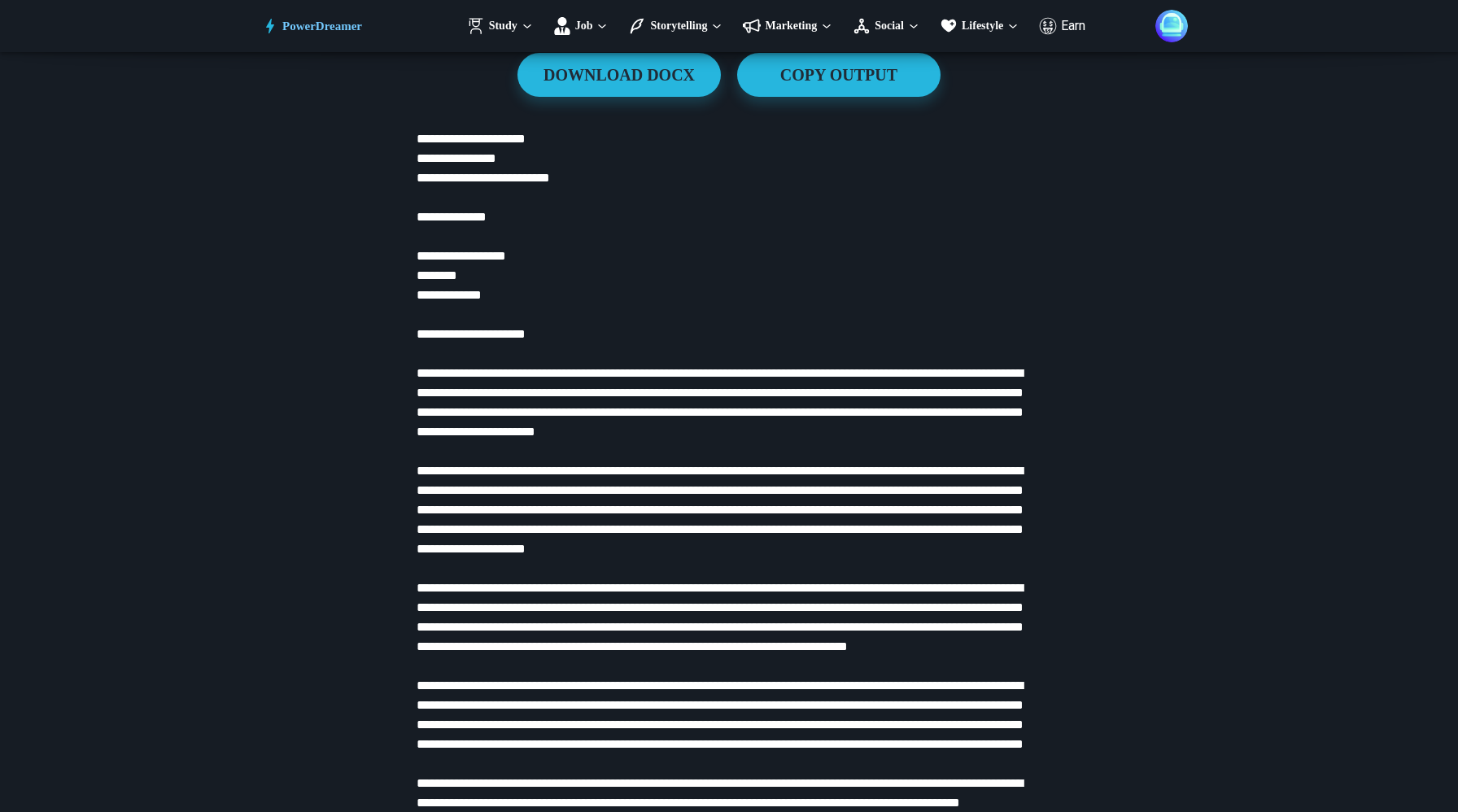 scroll, scrollTop: 2508, scrollLeft: 0, axis: vertical 